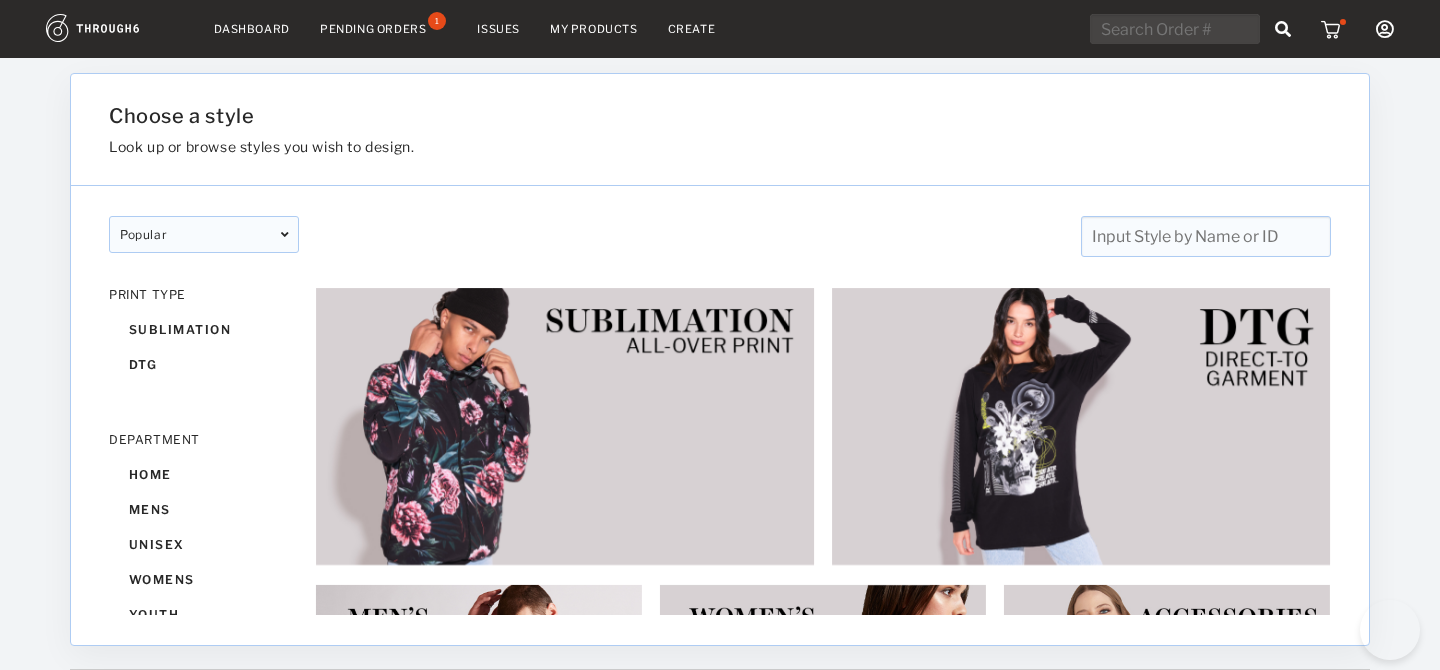 scroll, scrollTop: 0, scrollLeft: 0, axis: both 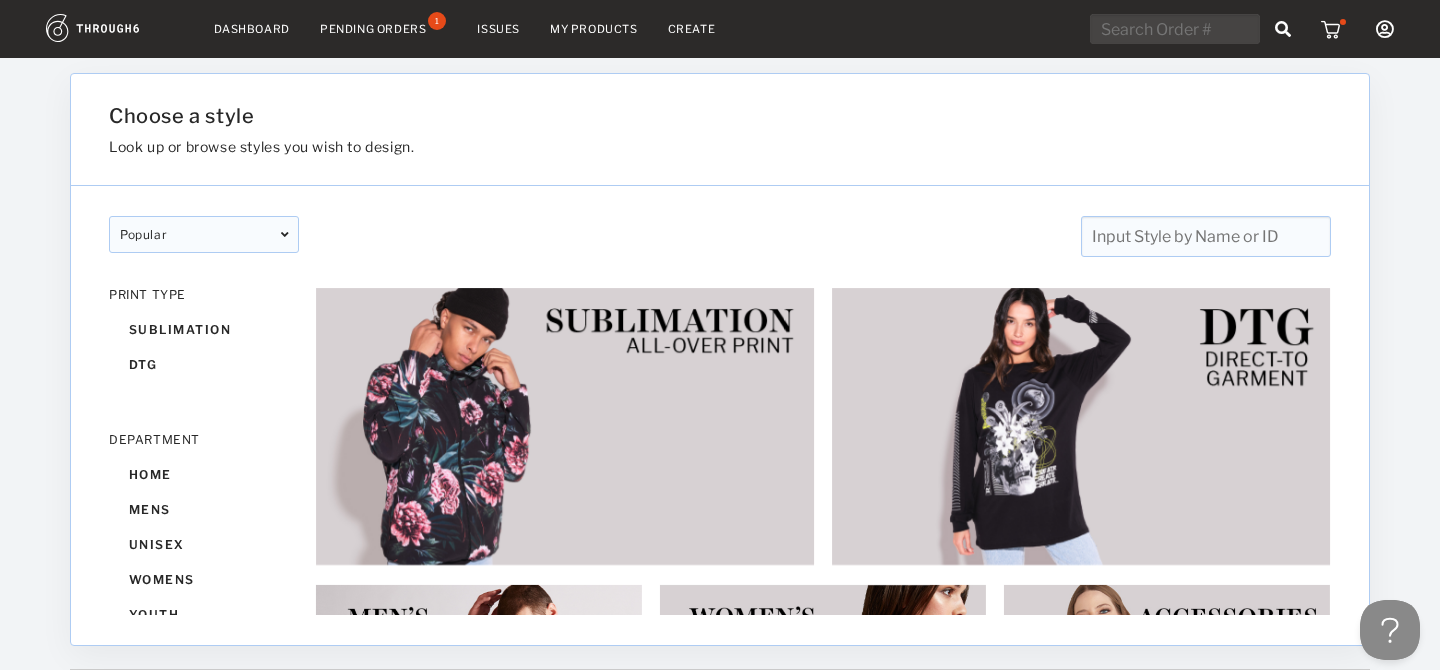 click on "My Products" at bounding box center (594, 29) 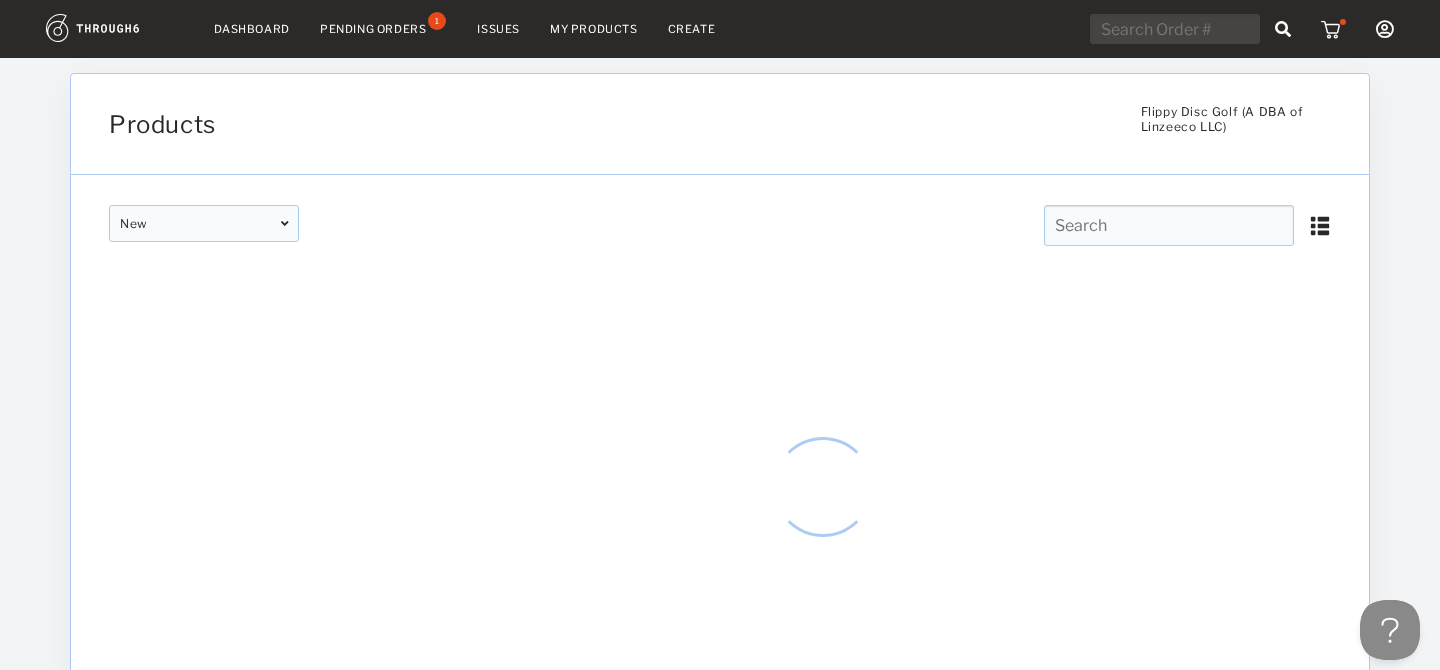 scroll, scrollTop: 0, scrollLeft: 0, axis: both 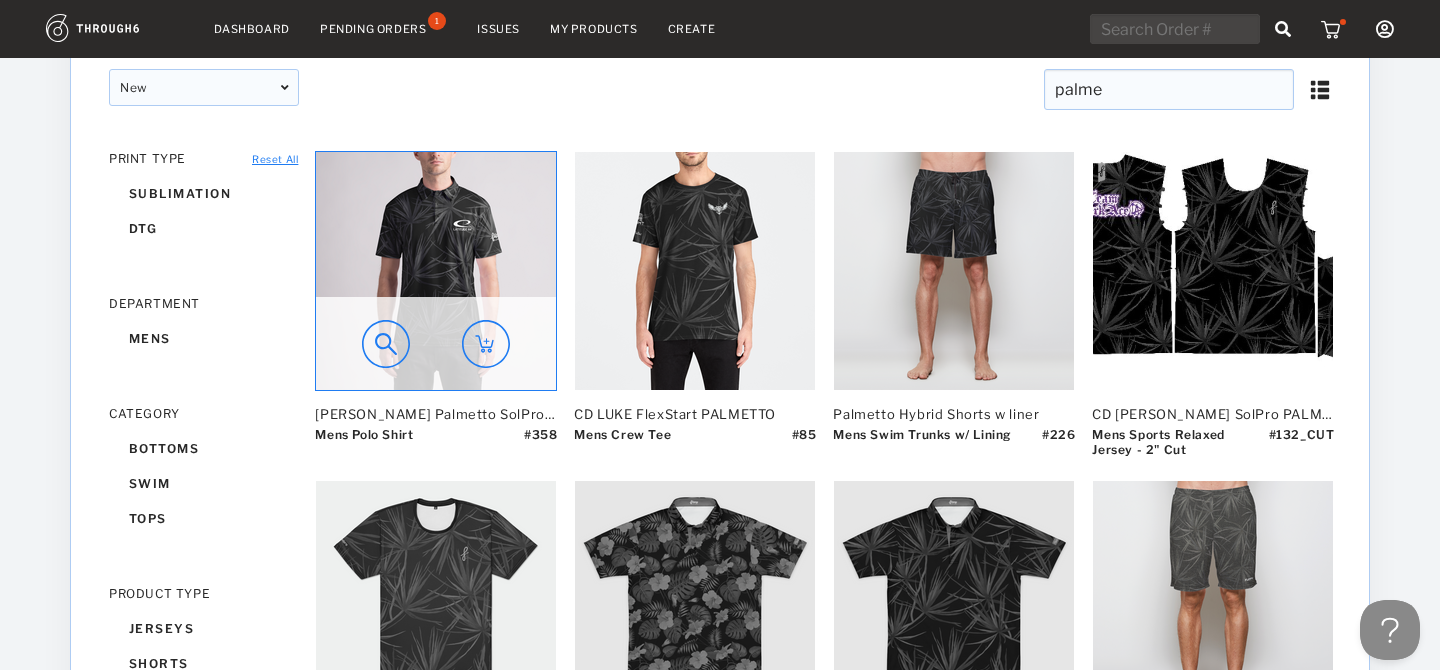 type on "palme" 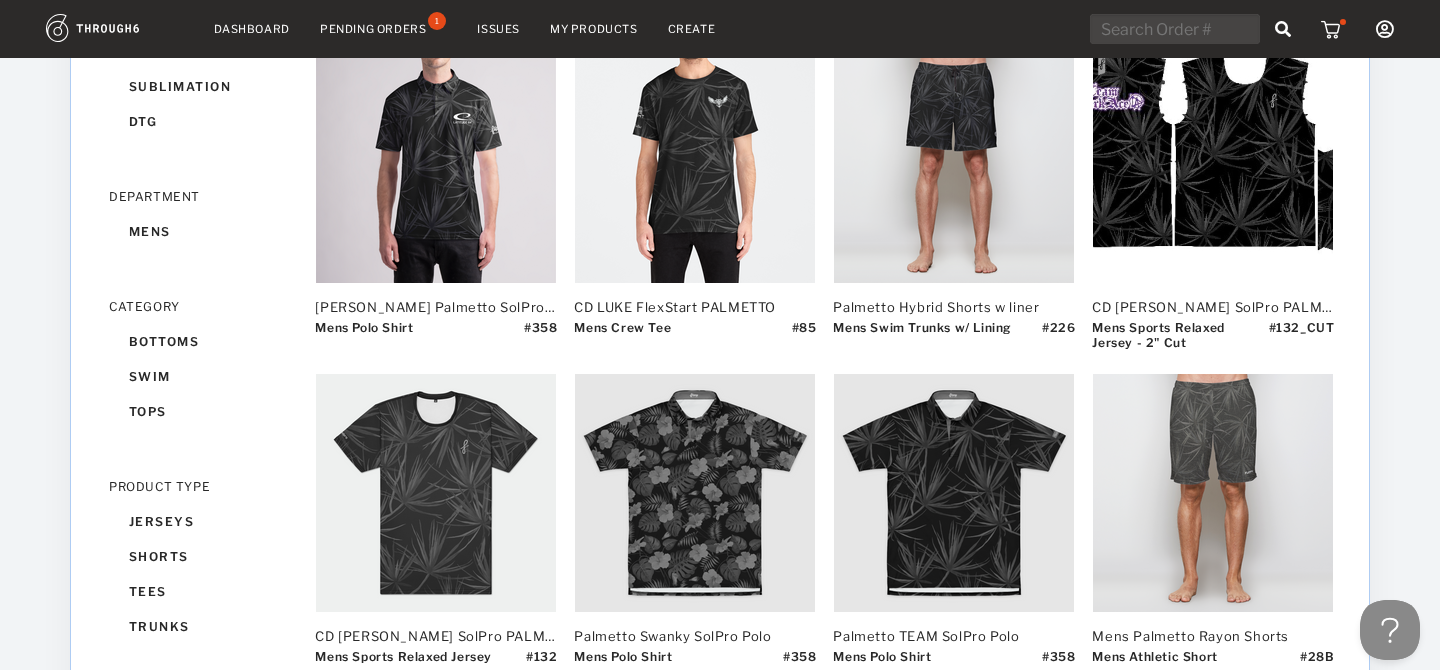 scroll, scrollTop: 13, scrollLeft: 0, axis: vertical 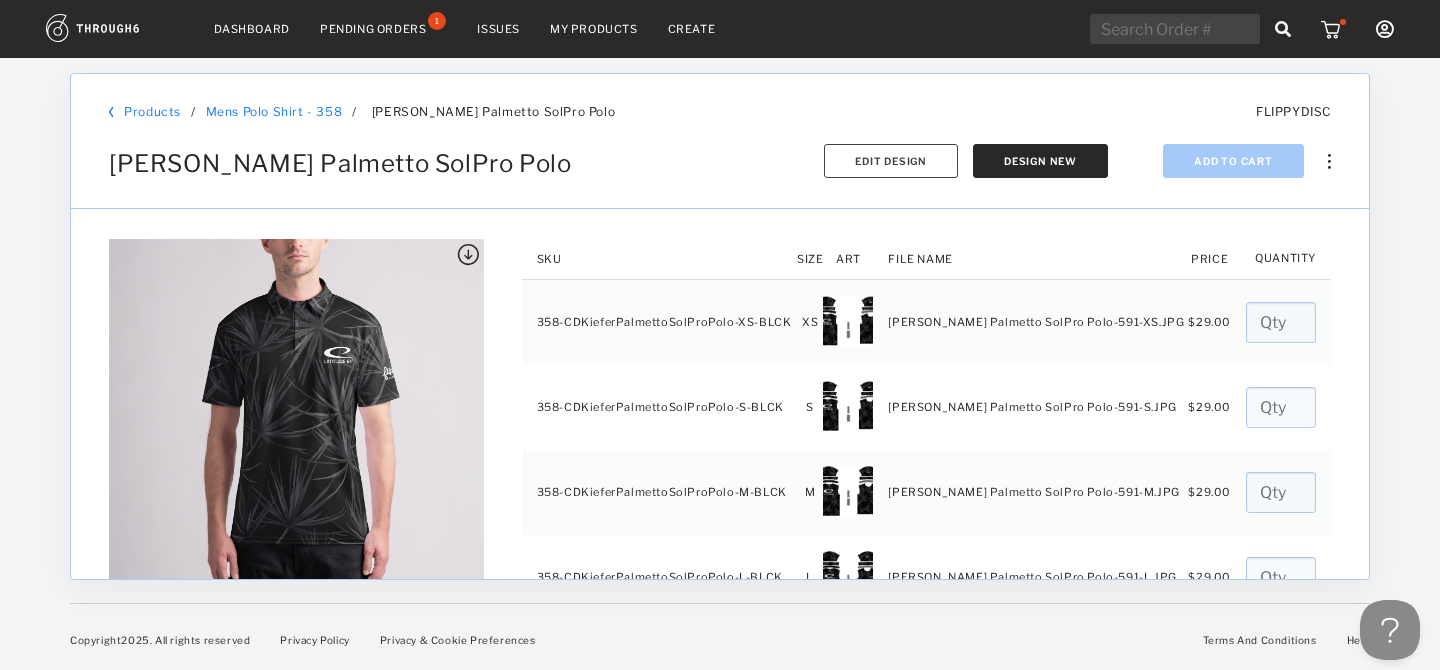 click at bounding box center [1322, 149] 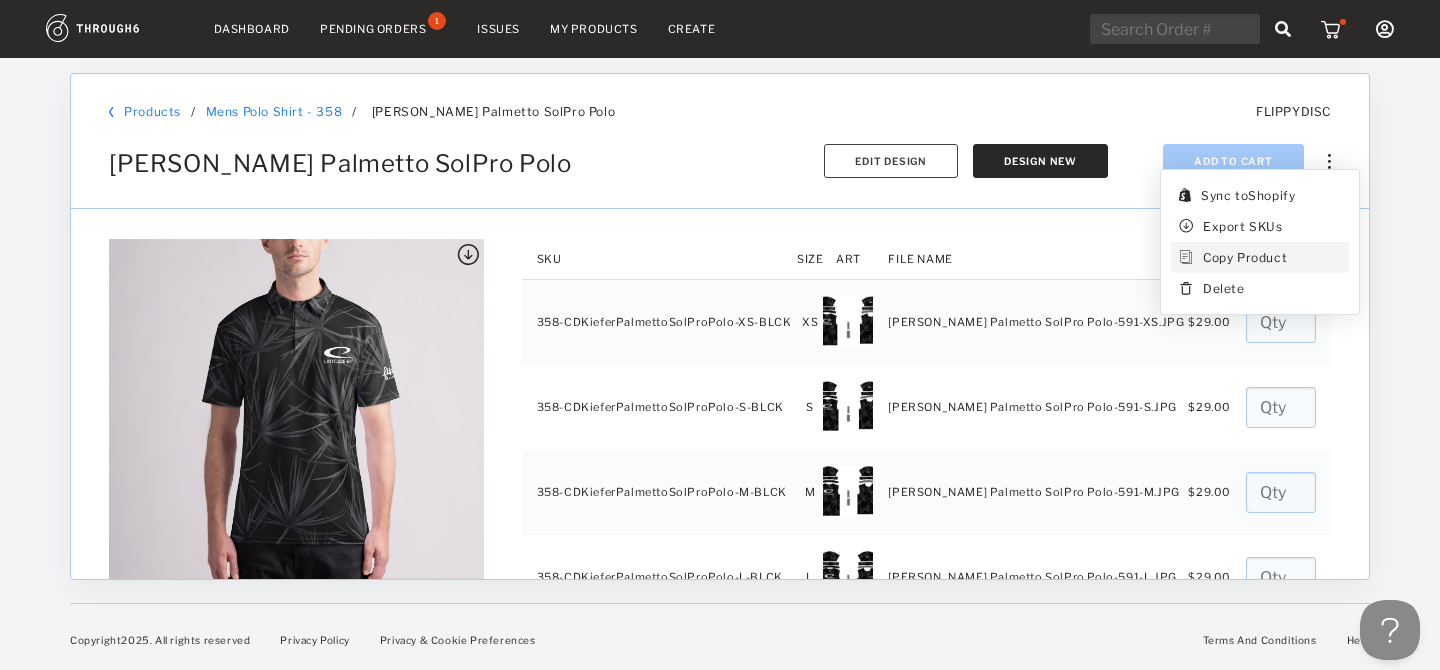 click on "Copy Product" at bounding box center (1245, 257) 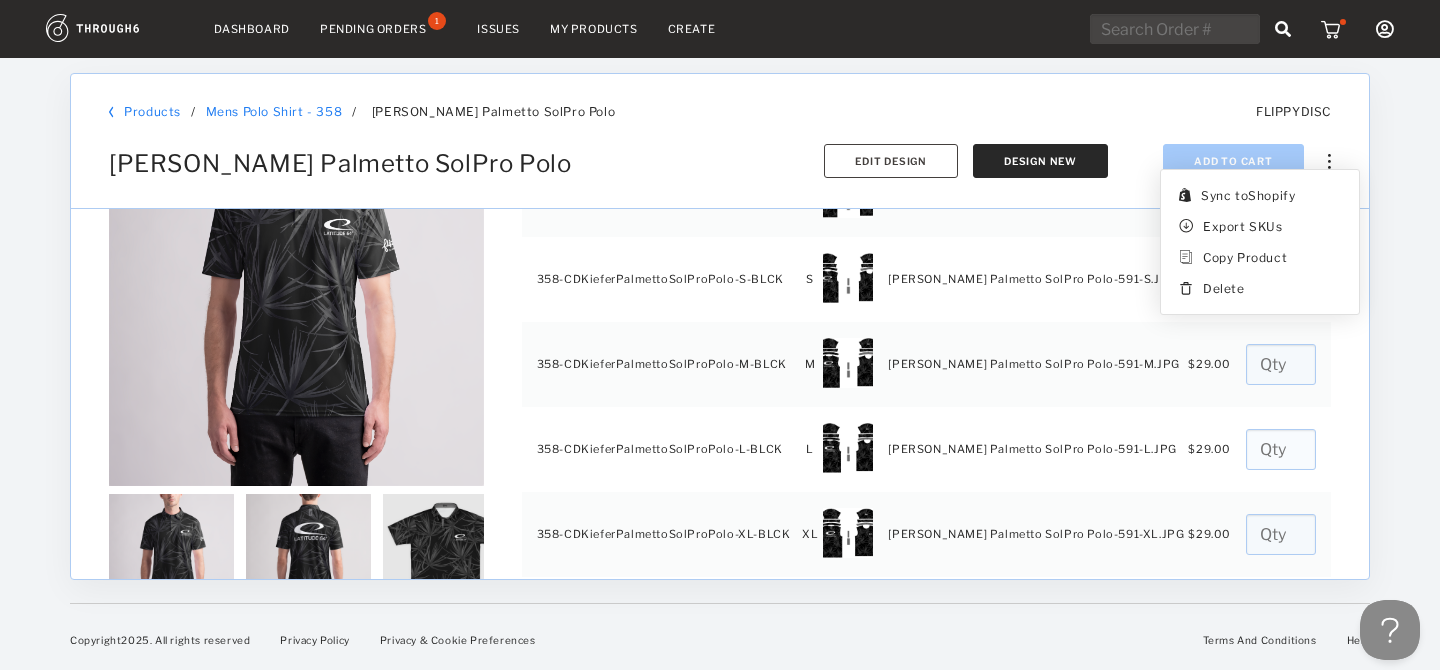 scroll, scrollTop: 144, scrollLeft: 0, axis: vertical 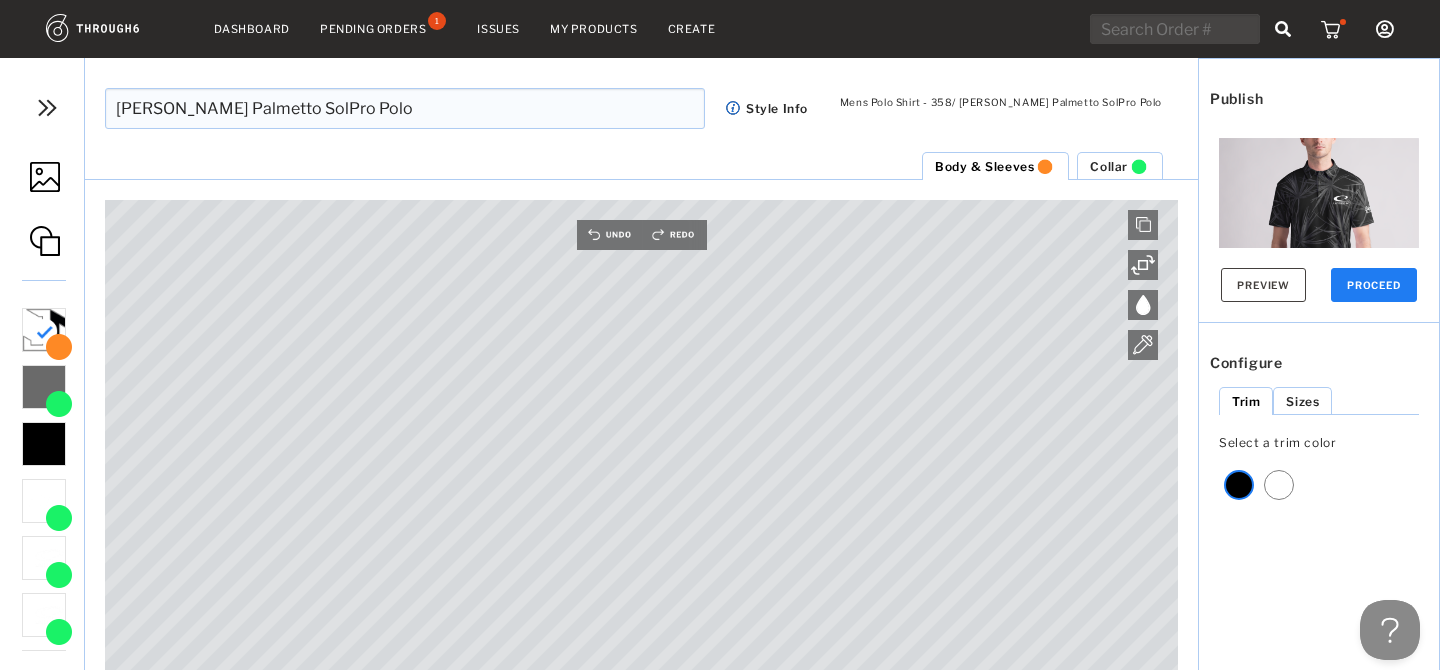 click on "[PERSON_NAME] Palmetto SolPro Polo" at bounding box center (405, 108) 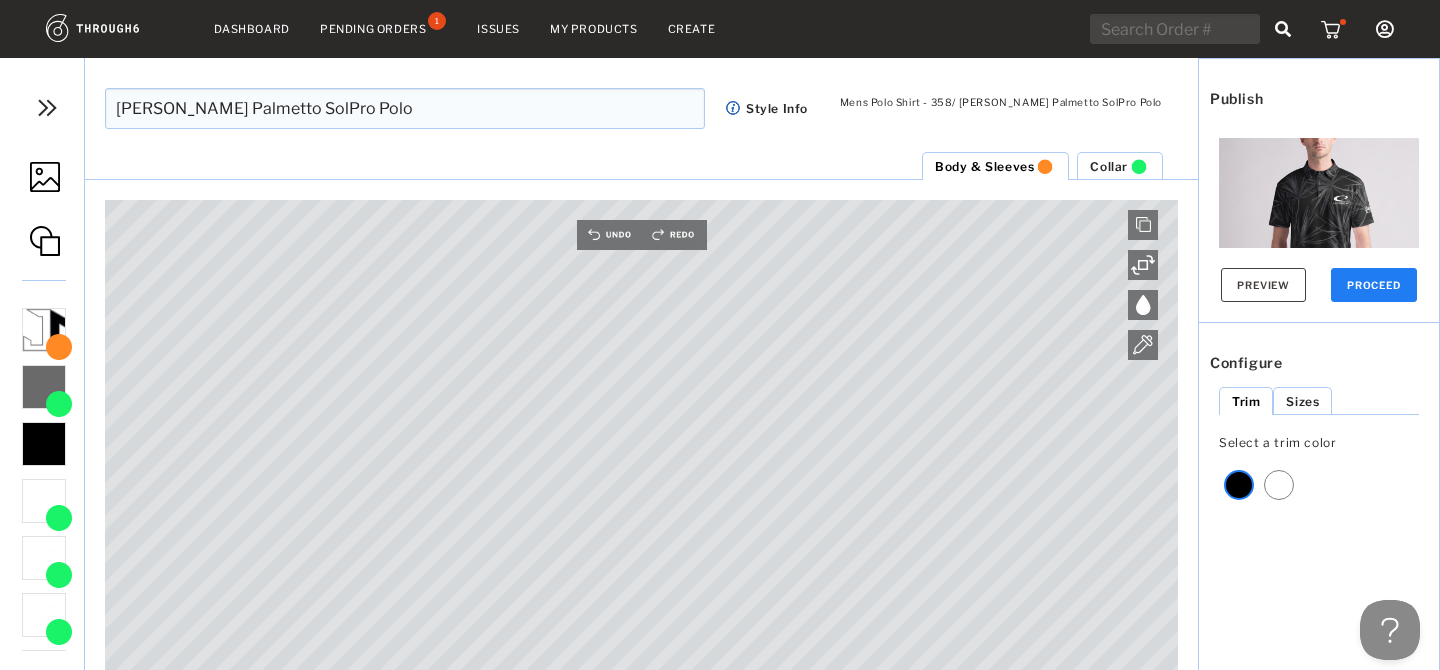 type on "[PERSON_NAME] Palmetto SolPro Polo" 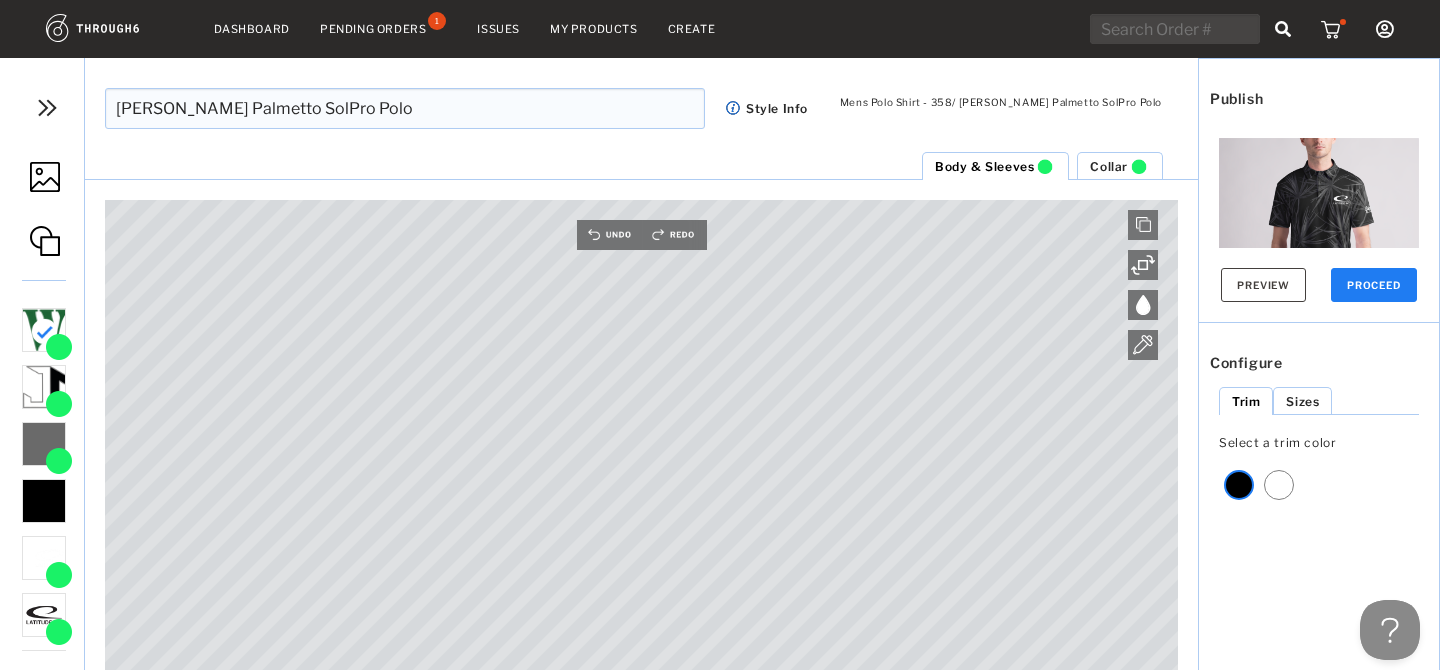 click at bounding box center (47, 108) 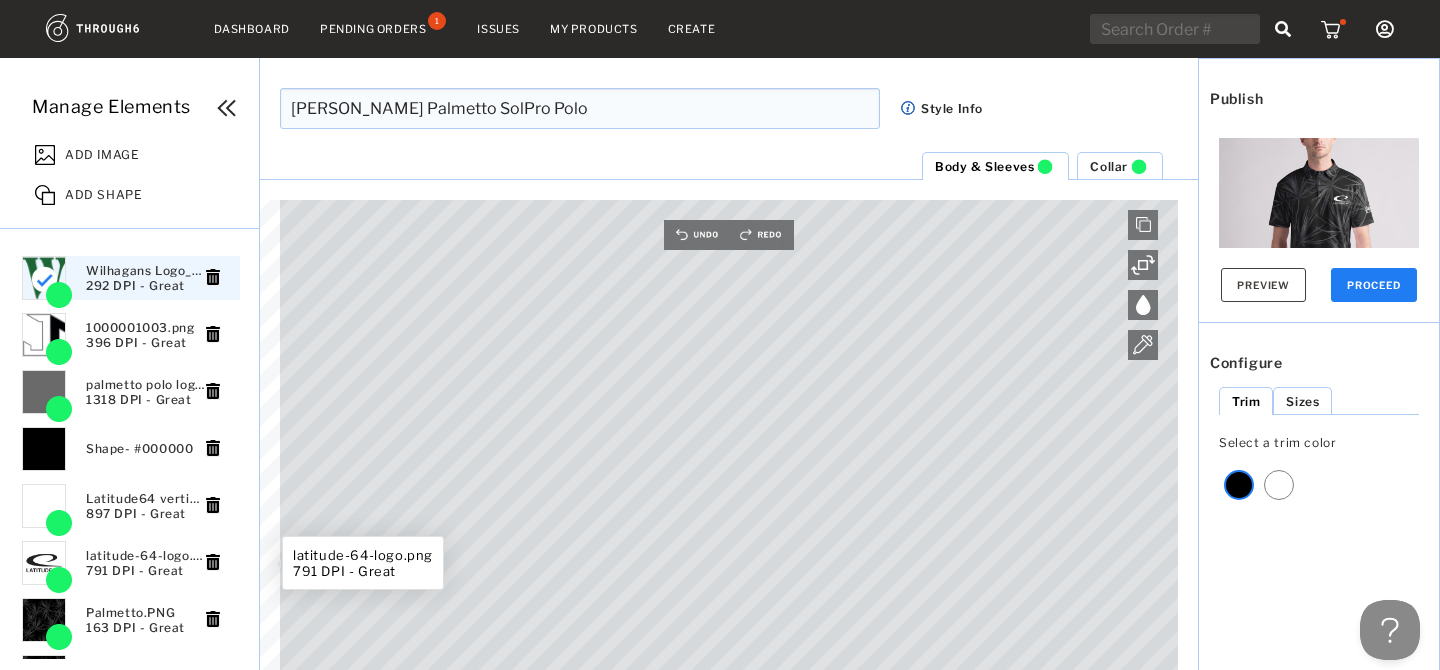click at bounding box center [213, 562] 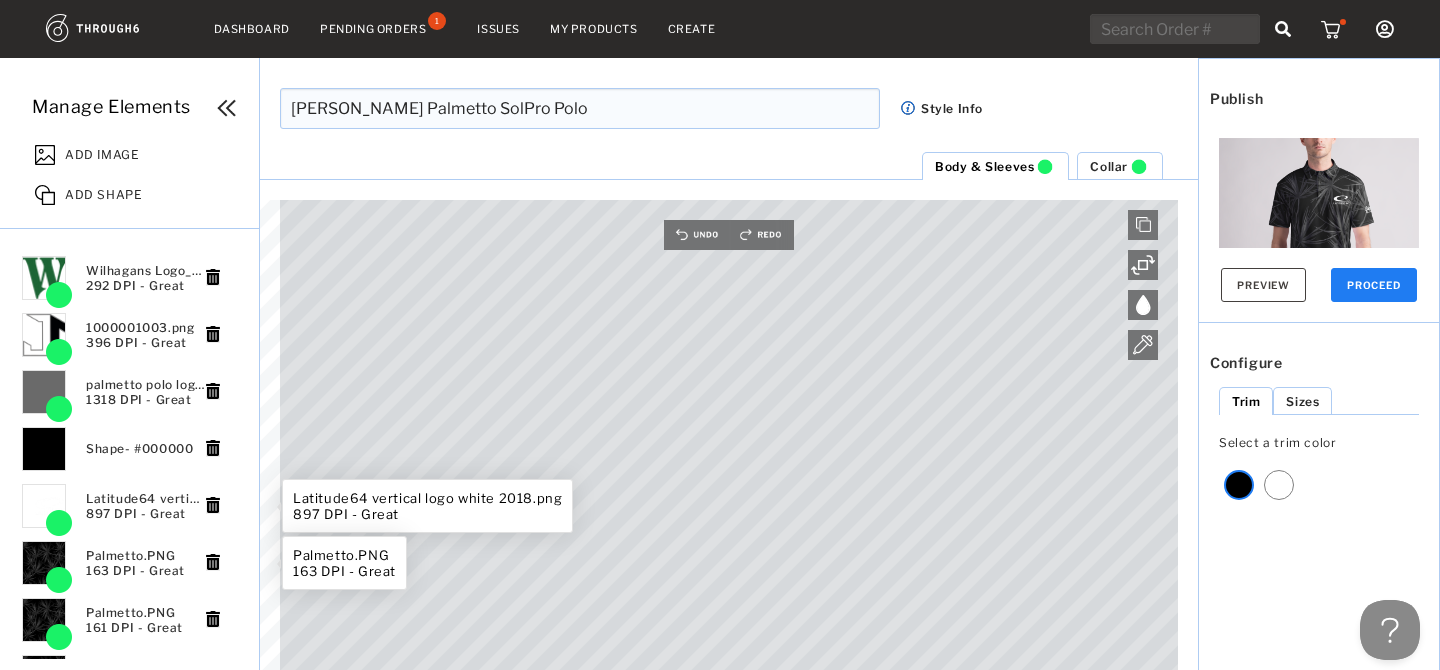 click at bounding box center (213, 505) 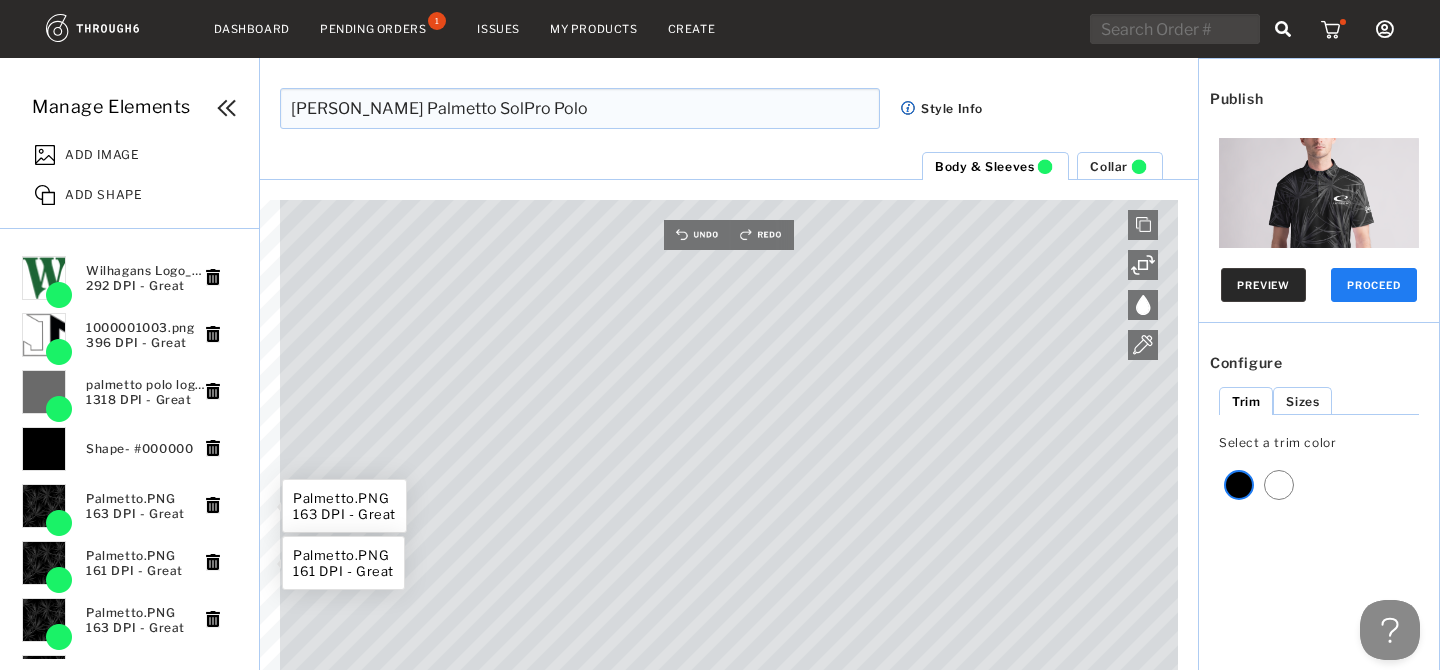 click on "Preview" at bounding box center (1263, 285) 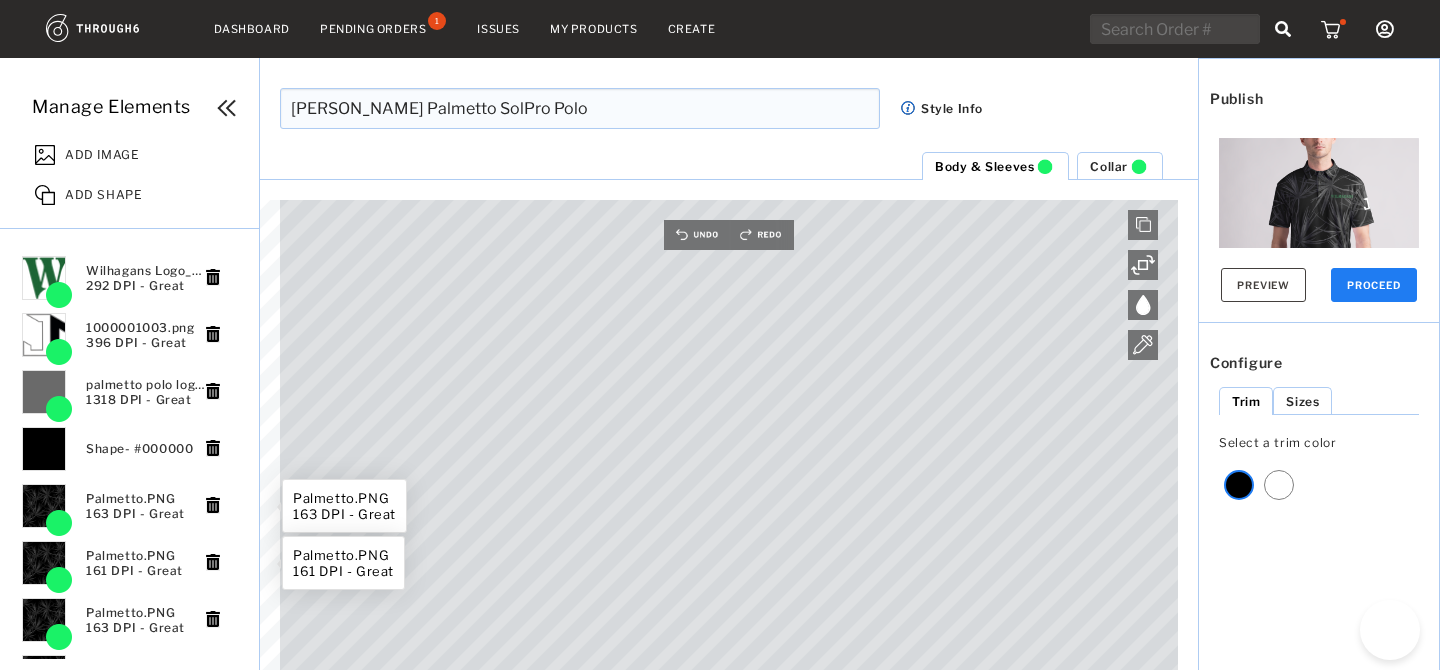 scroll, scrollTop: 0, scrollLeft: 0, axis: both 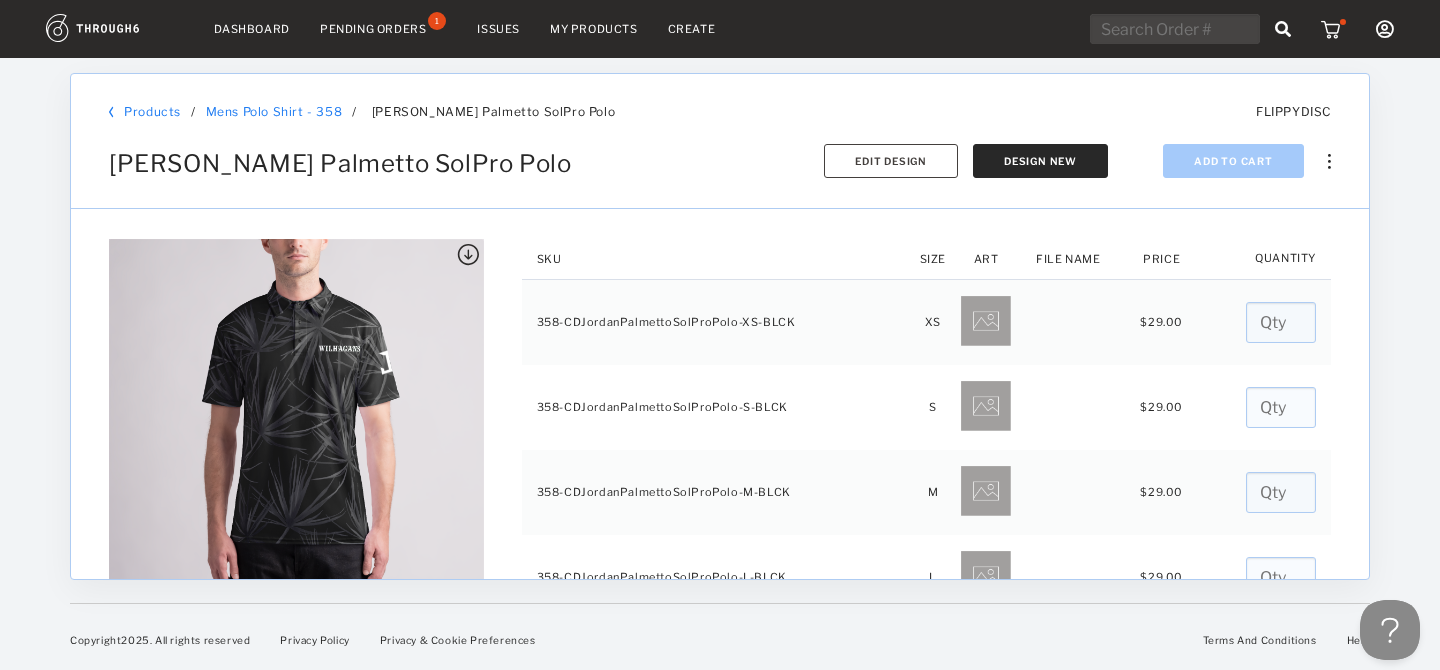 click at bounding box center [1322, 149] 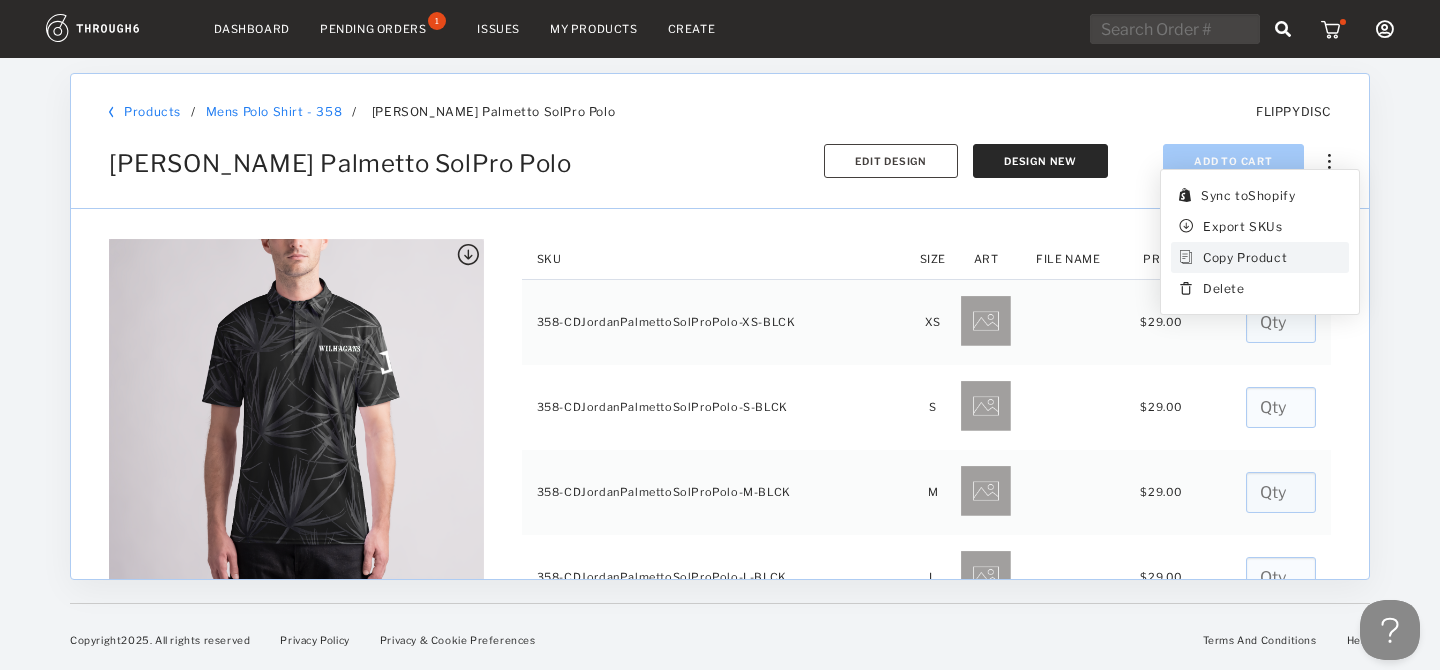 click on "Copy Product" at bounding box center [1260, 257] 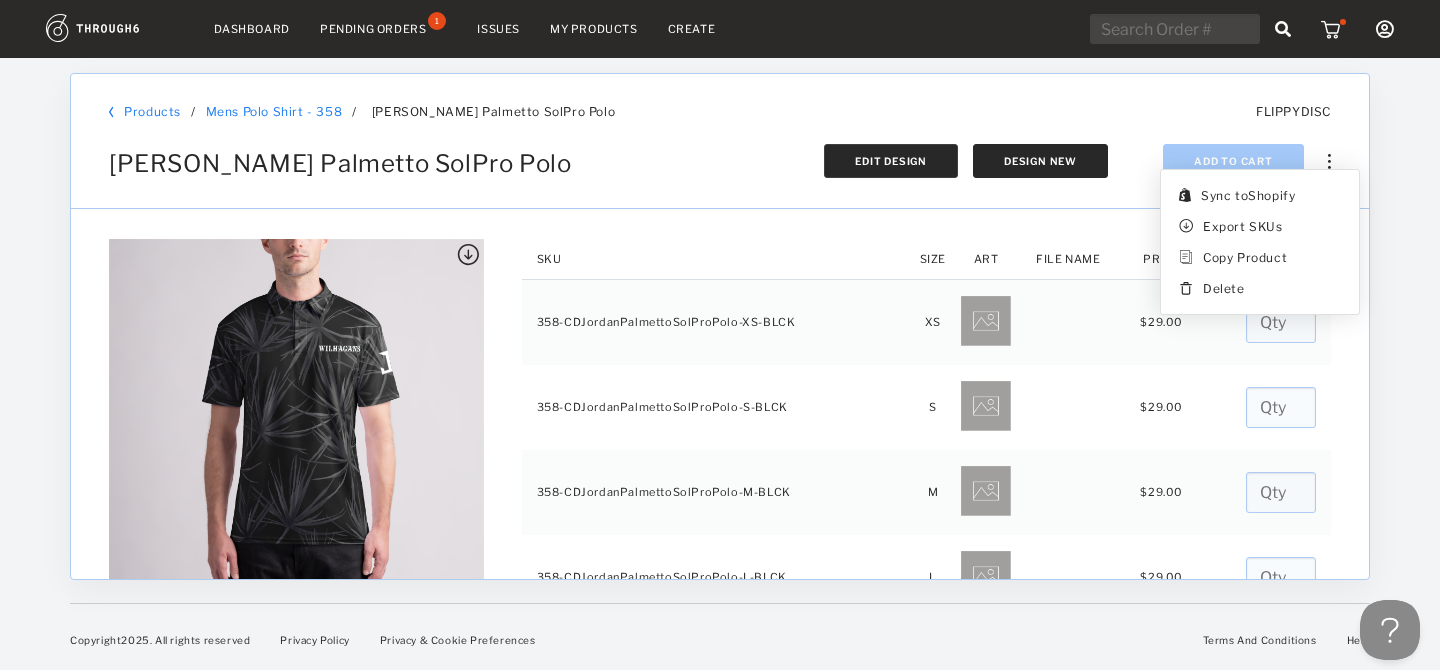 click on "Edit Design" at bounding box center [891, 161] 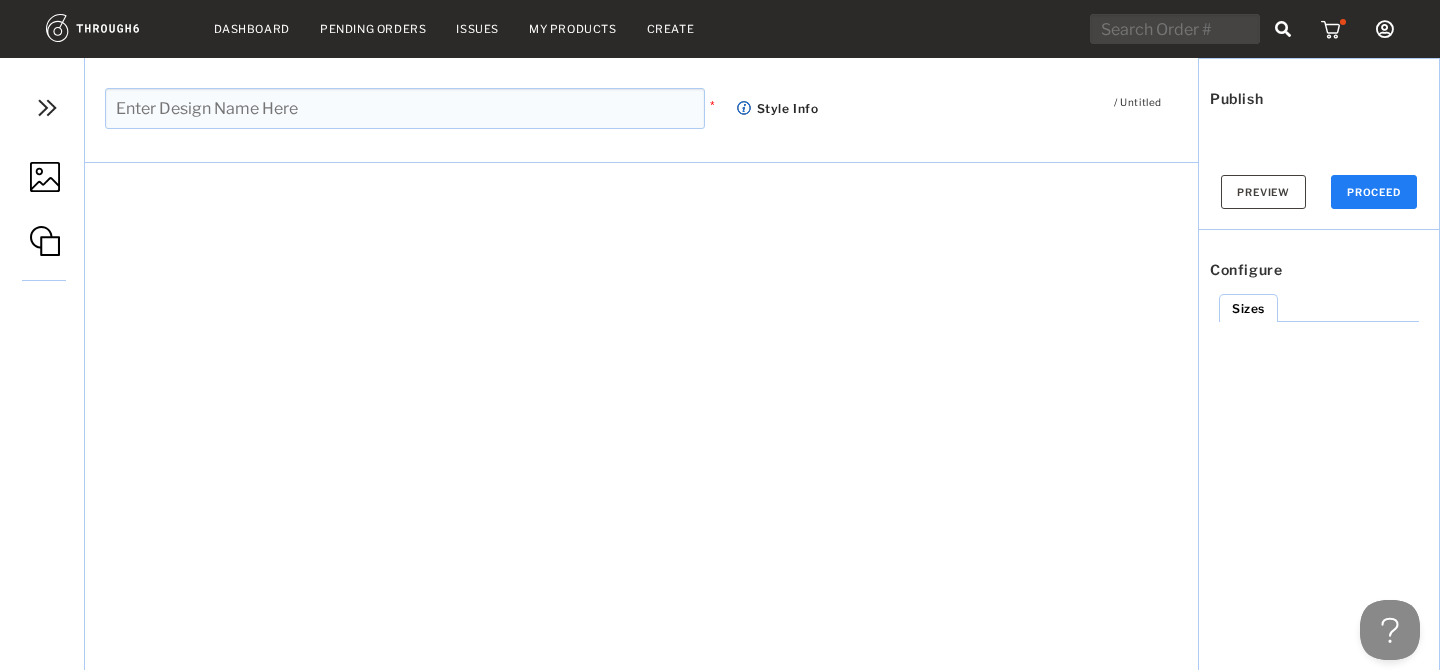 type on "[PERSON_NAME] Palmetto SolPro Polo" 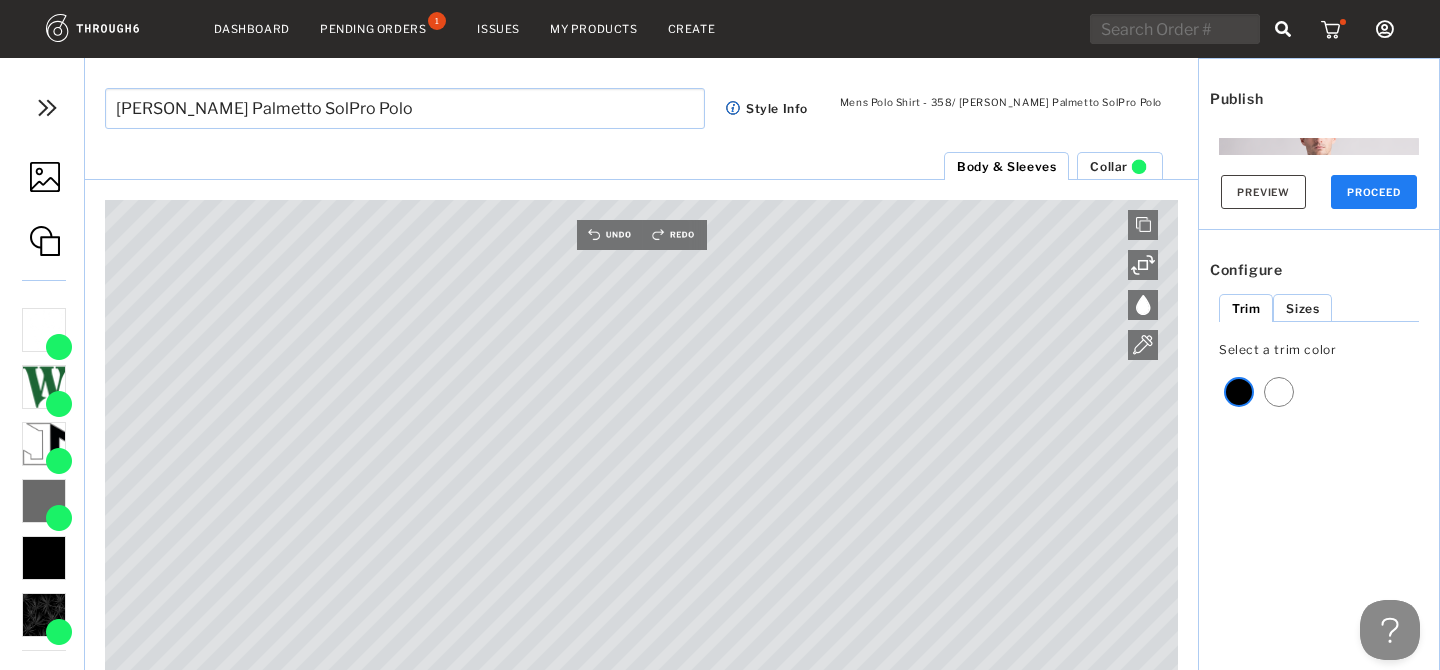 scroll, scrollTop: 0, scrollLeft: 0, axis: both 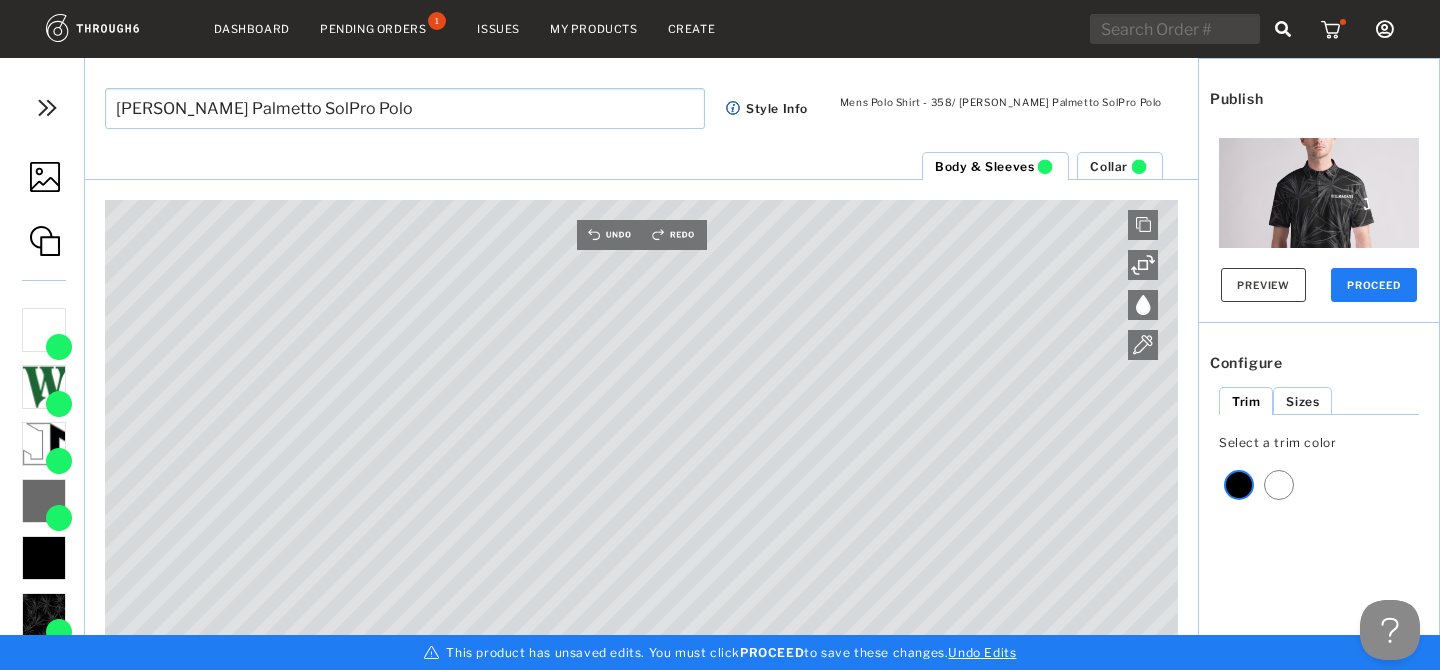 click on "PROCEED" at bounding box center [1374, 285] 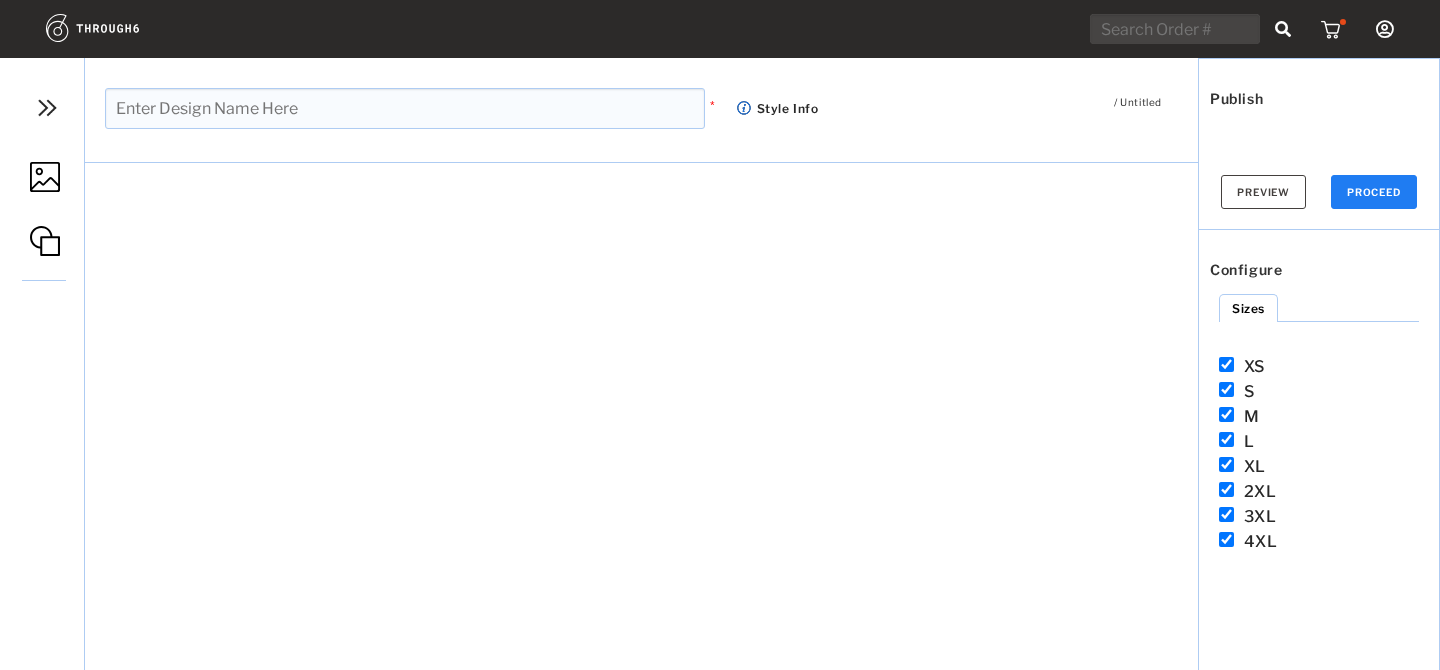 type on "[PERSON_NAME] Palmetto SolPro Polo" 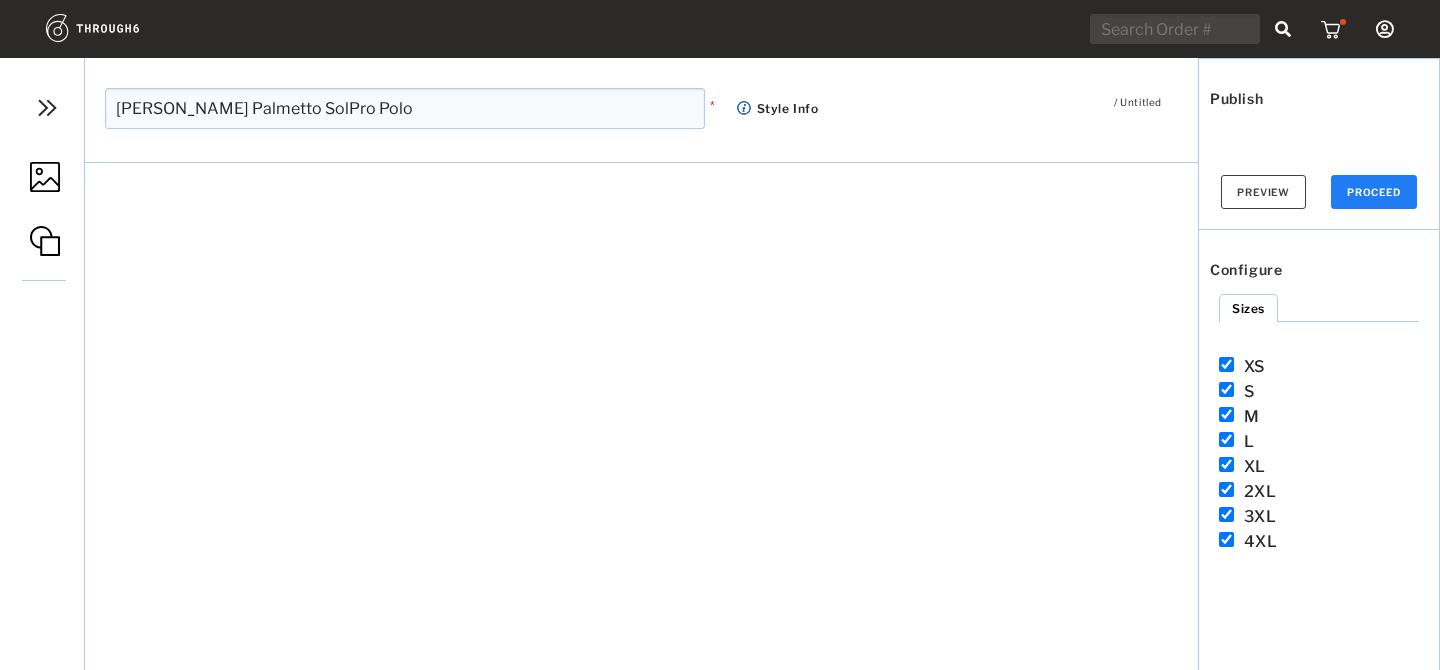 scroll, scrollTop: 0, scrollLeft: 0, axis: both 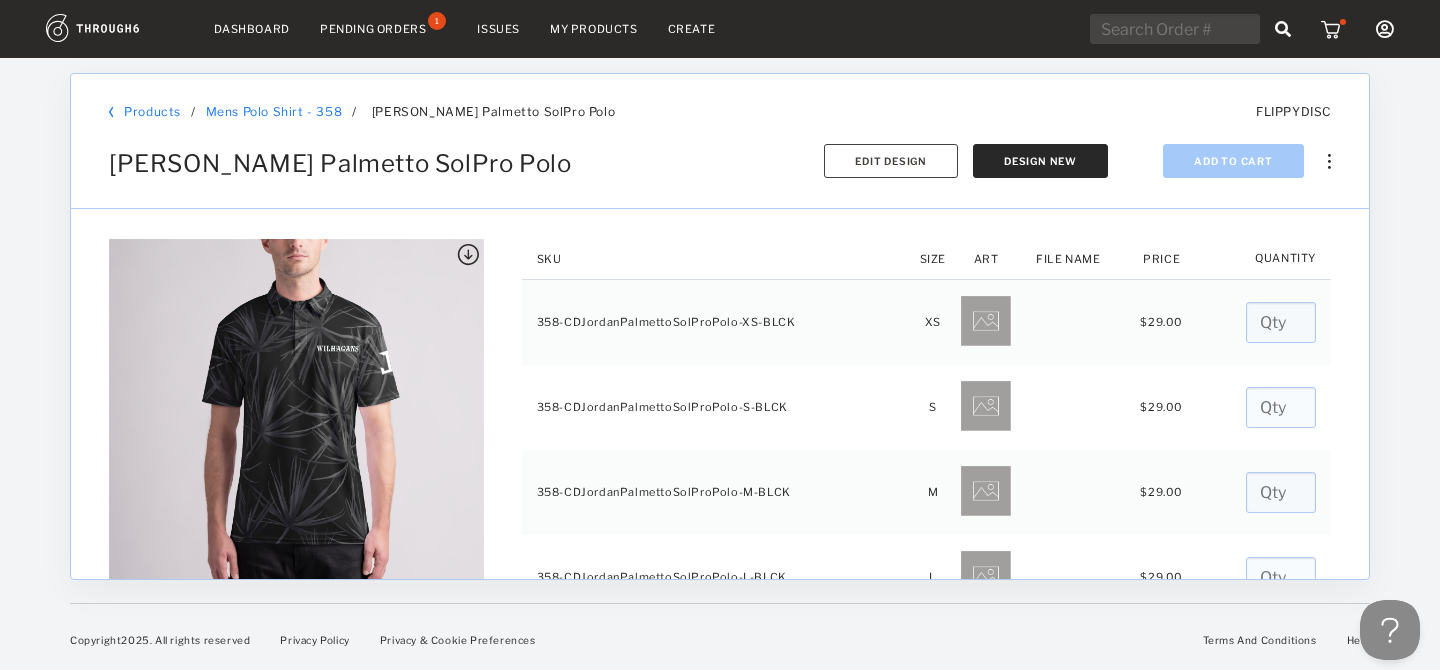 click on "[PERSON_NAME] Palmetto SolPro Polo Sync to  Shopify Export SKUs Copy Product Delete Add To Cart Design New Edit Design" at bounding box center (720, 148) 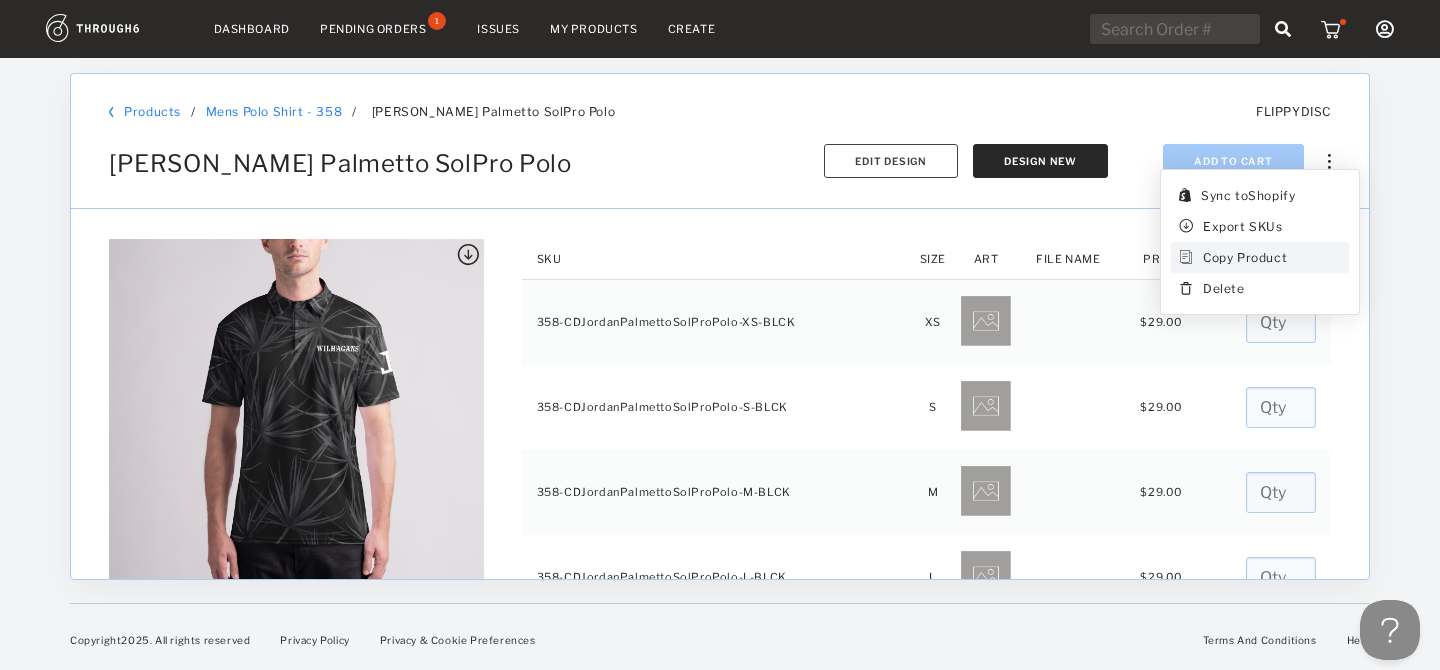 click on "Copy Product" at bounding box center (1260, 257) 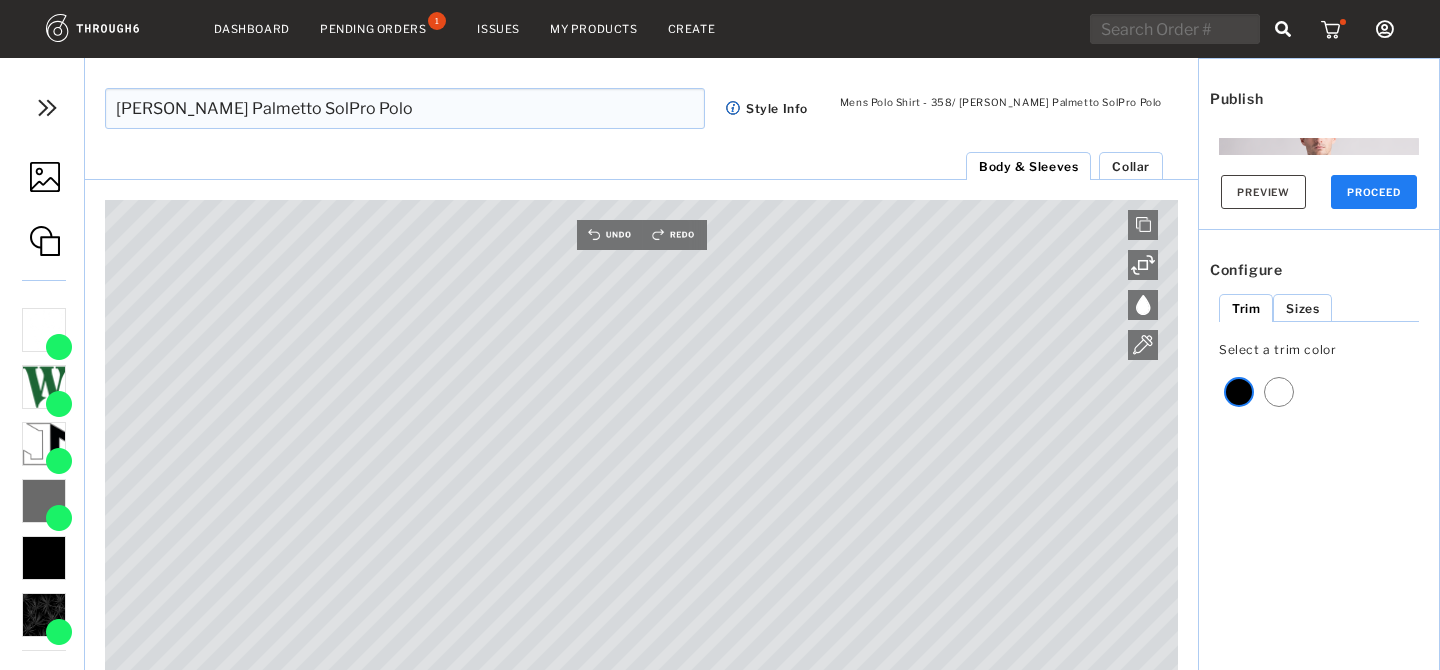 scroll, scrollTop: 0, scrollLeft: 0, axis: both 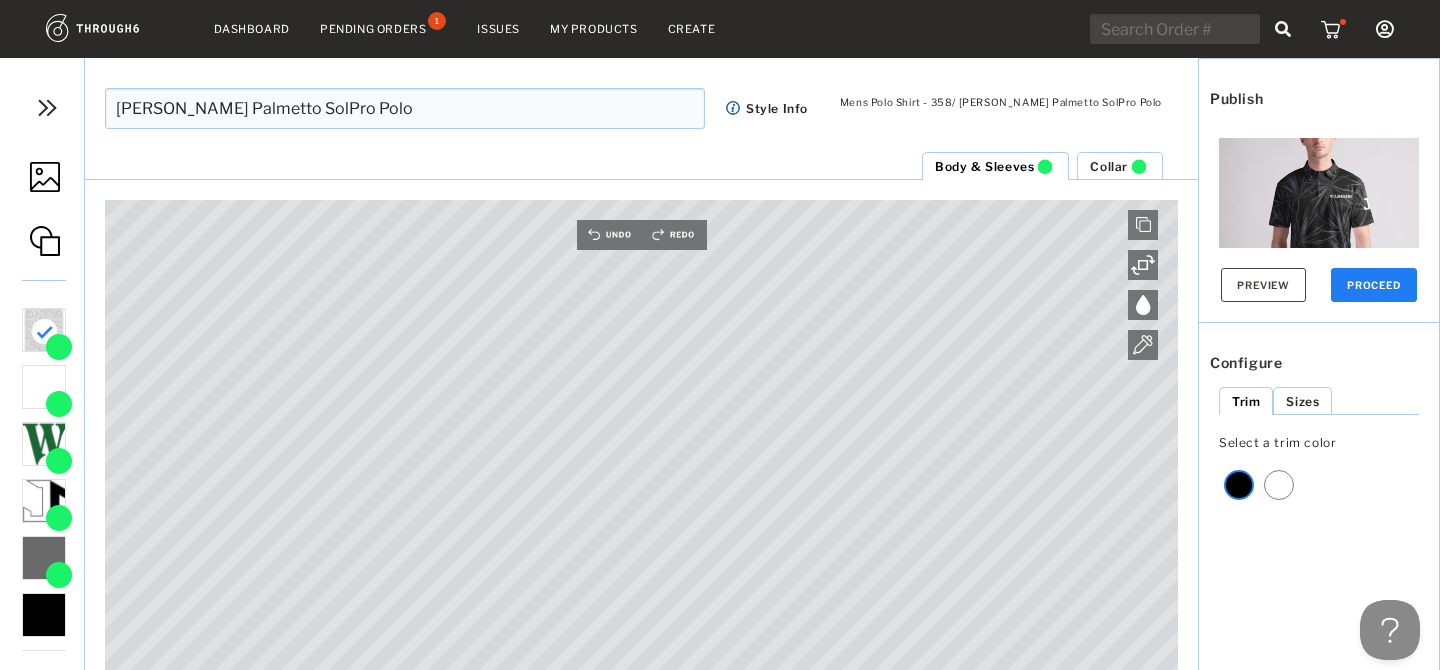 click on "[PERSON_NAME] Palmetto SolPro Polo" at bounding box center (405, 108) 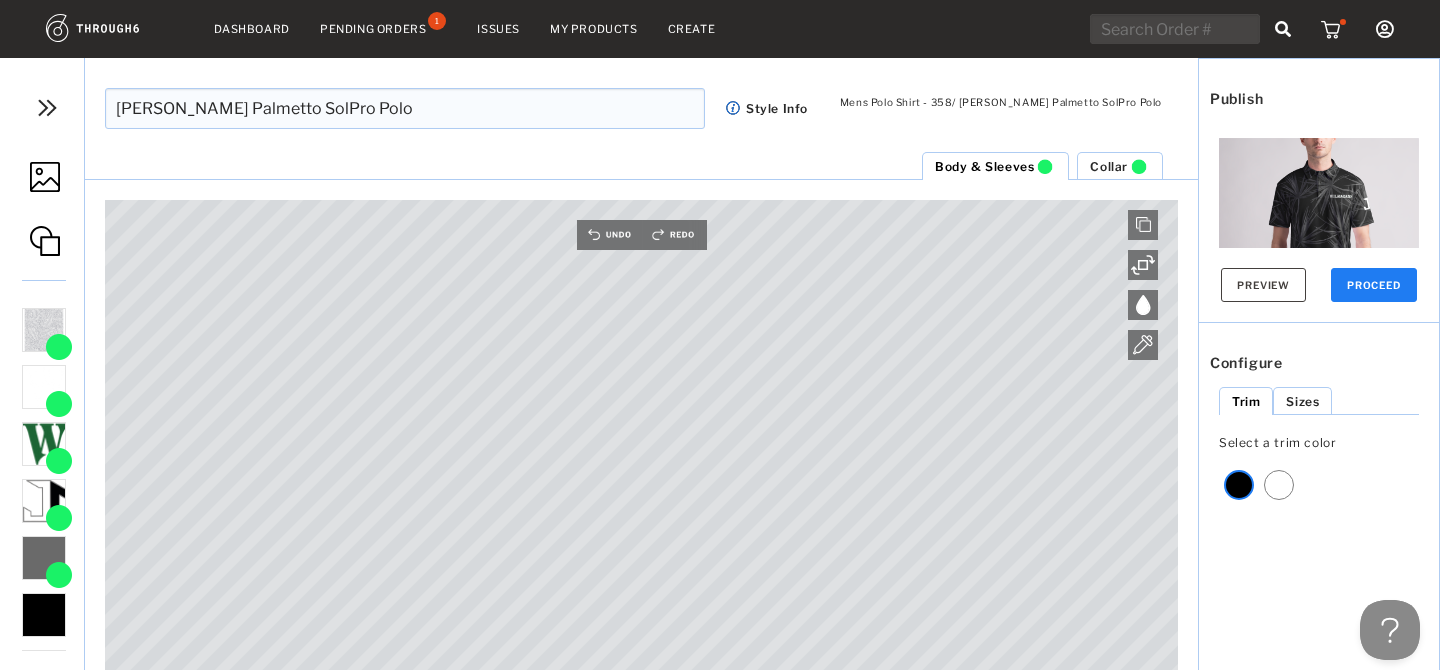 click on "CD Jordan Palmetto SolPro Polo" at bounding box center [405, 108] 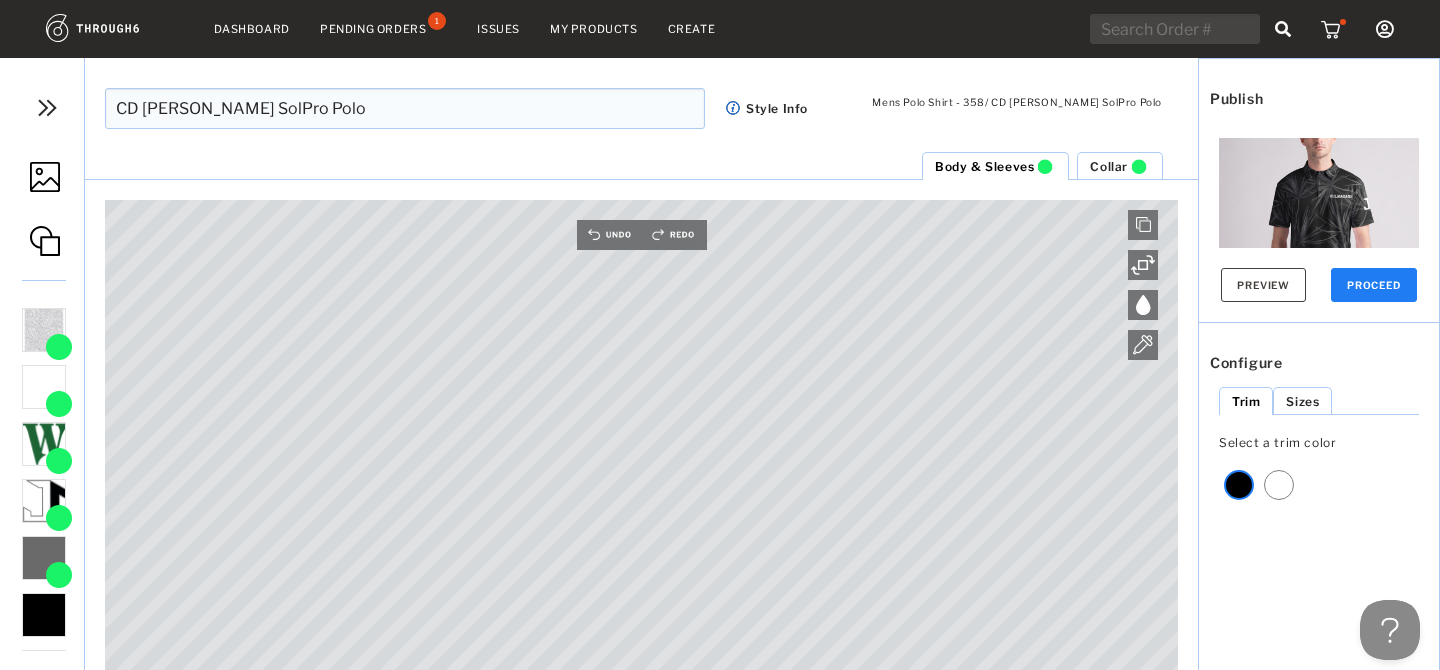 type on "CD [PERSON_NAME] SolPro Polo" 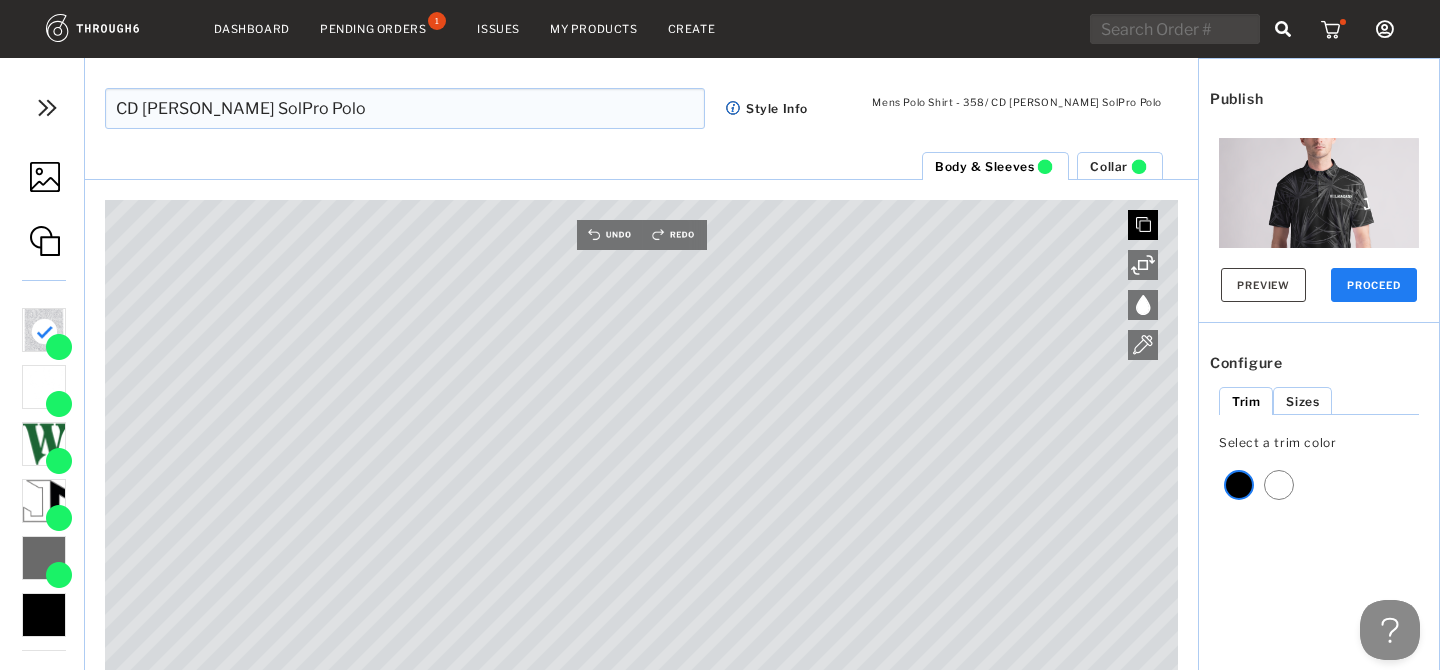 click at bounding box center [1143, 224] 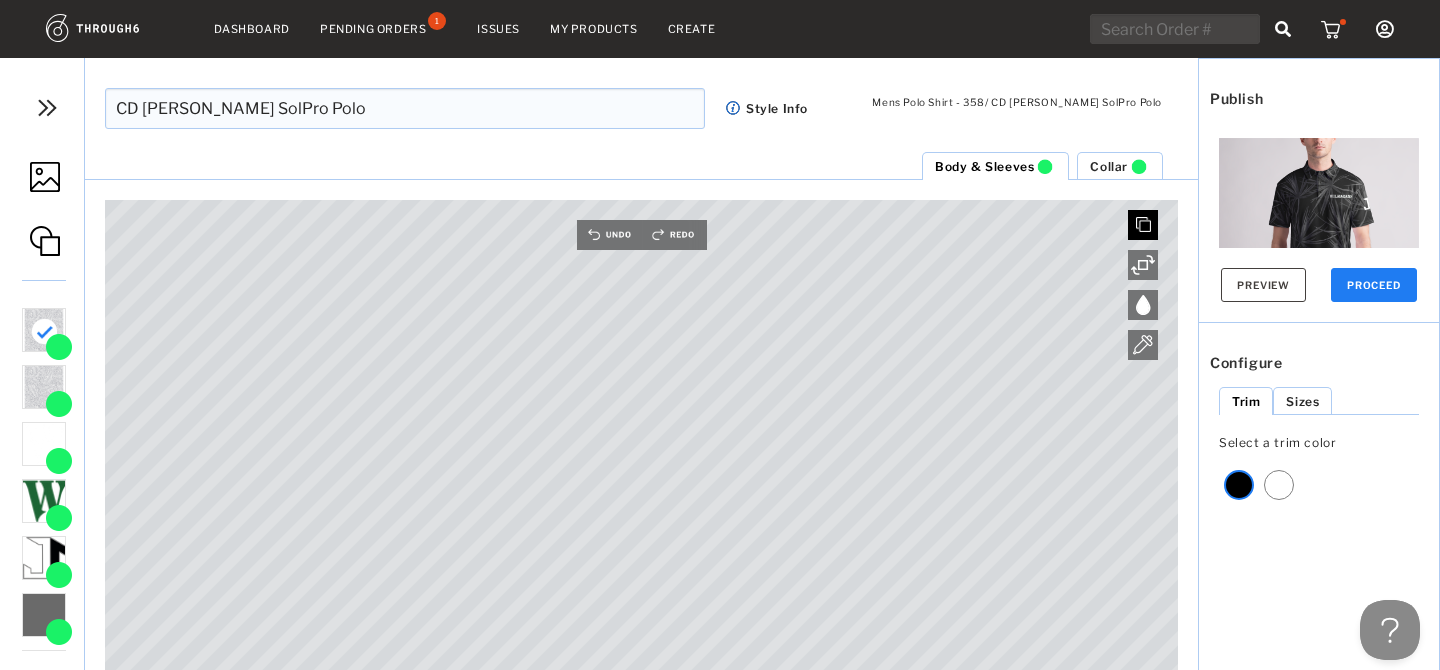 click at bounding box center (1143, 225) 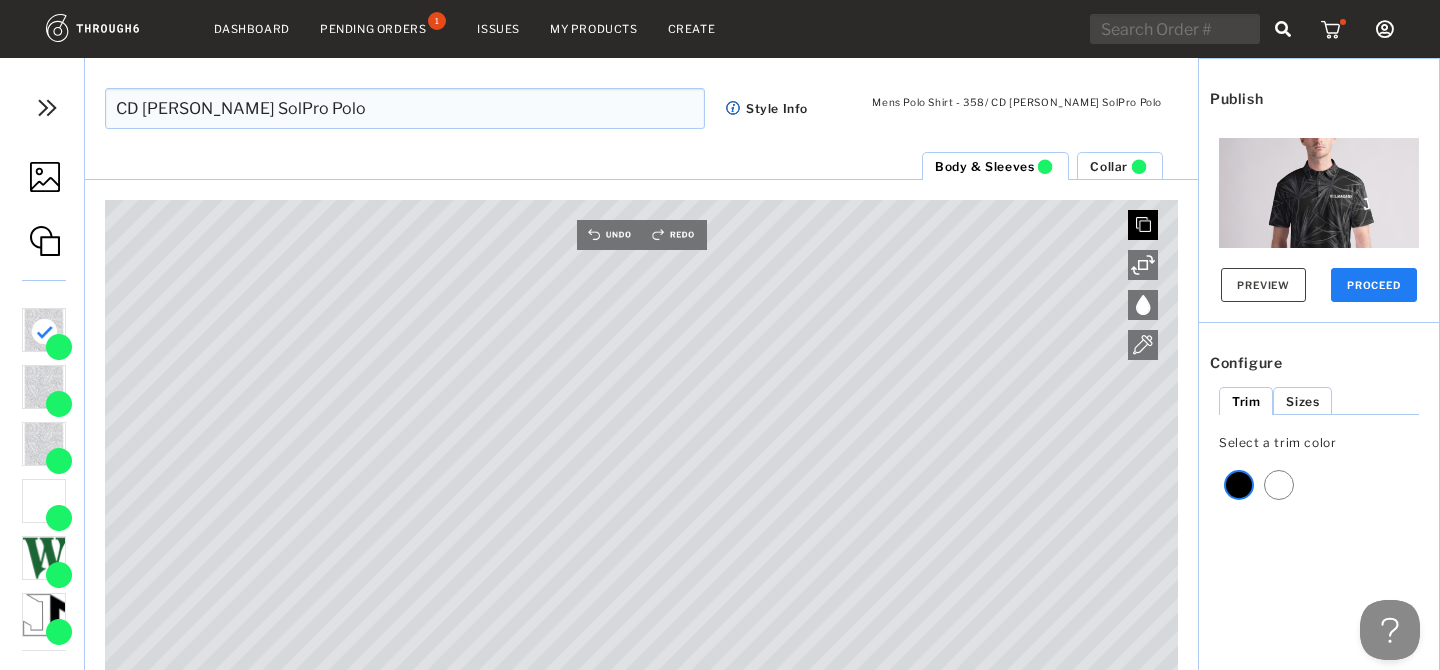 click at bounding box center (1143, 224) 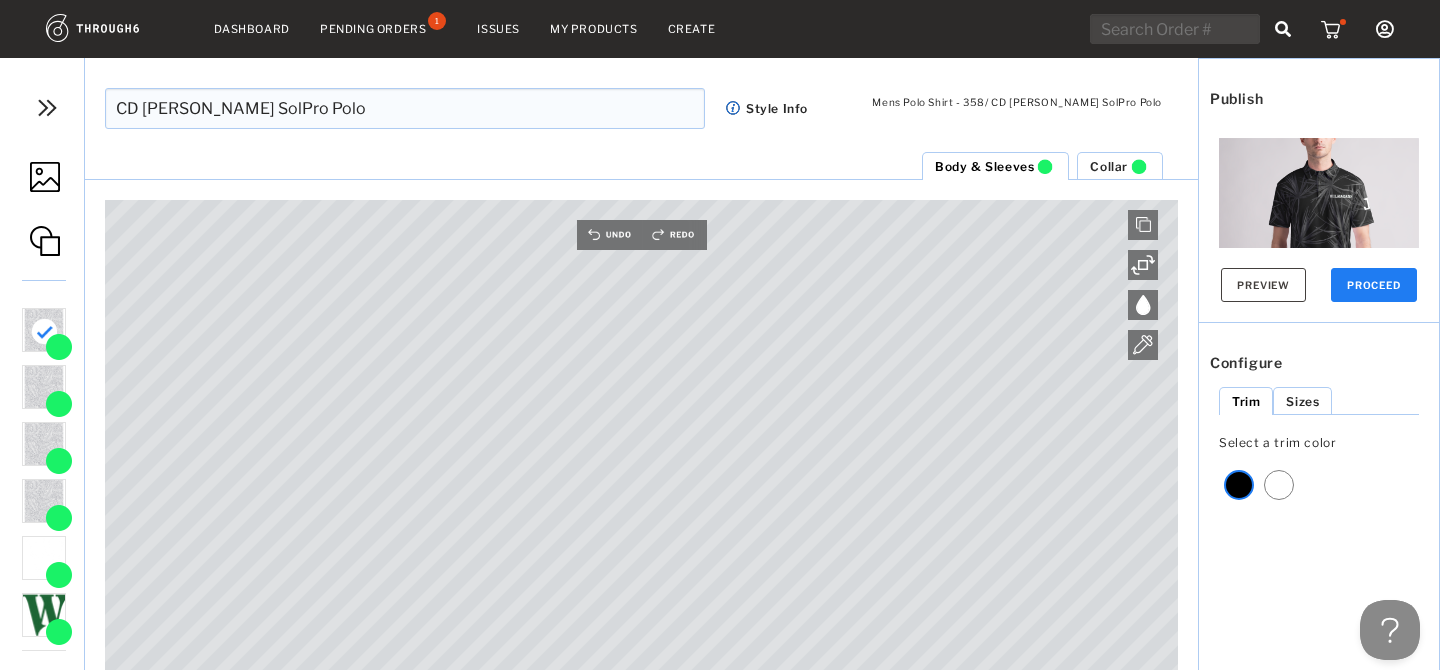 click at bounding box center [47, 108] 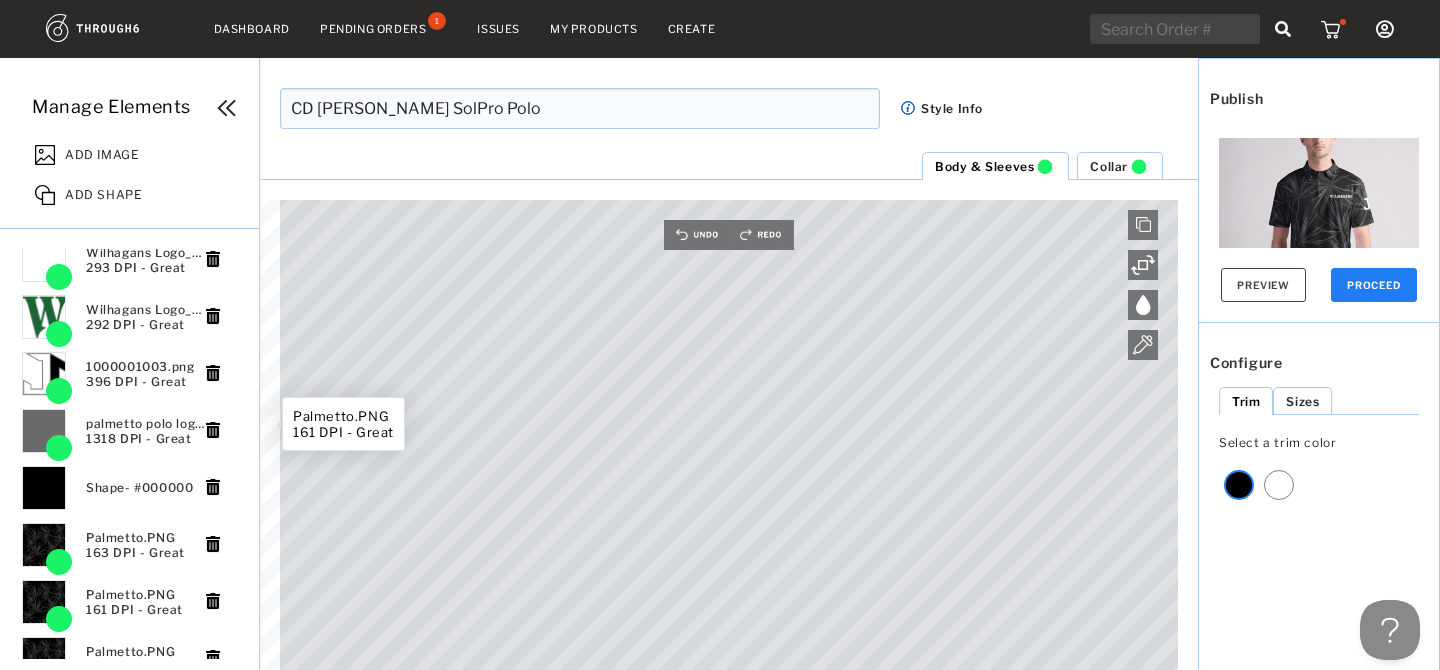 scroll, scrollTop: 445, scrollLeft: 0, axis: vertical 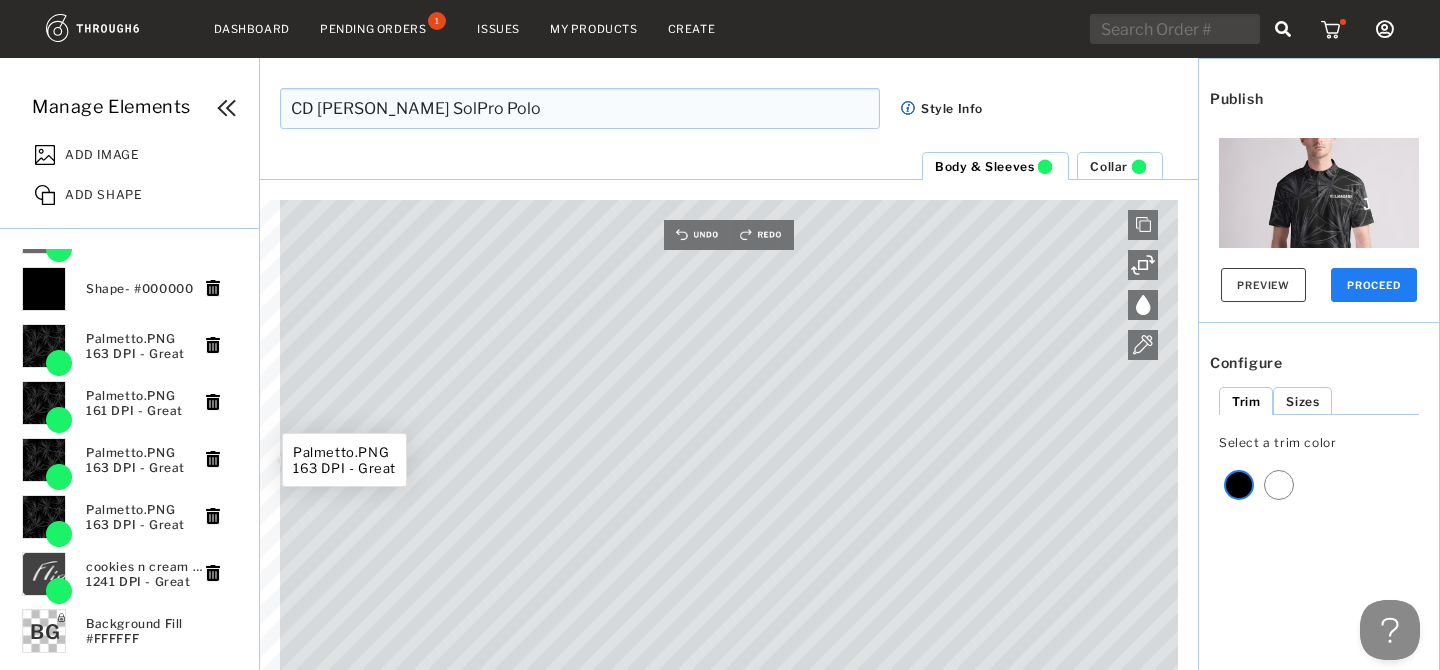 click at bounding box center [213, 459] 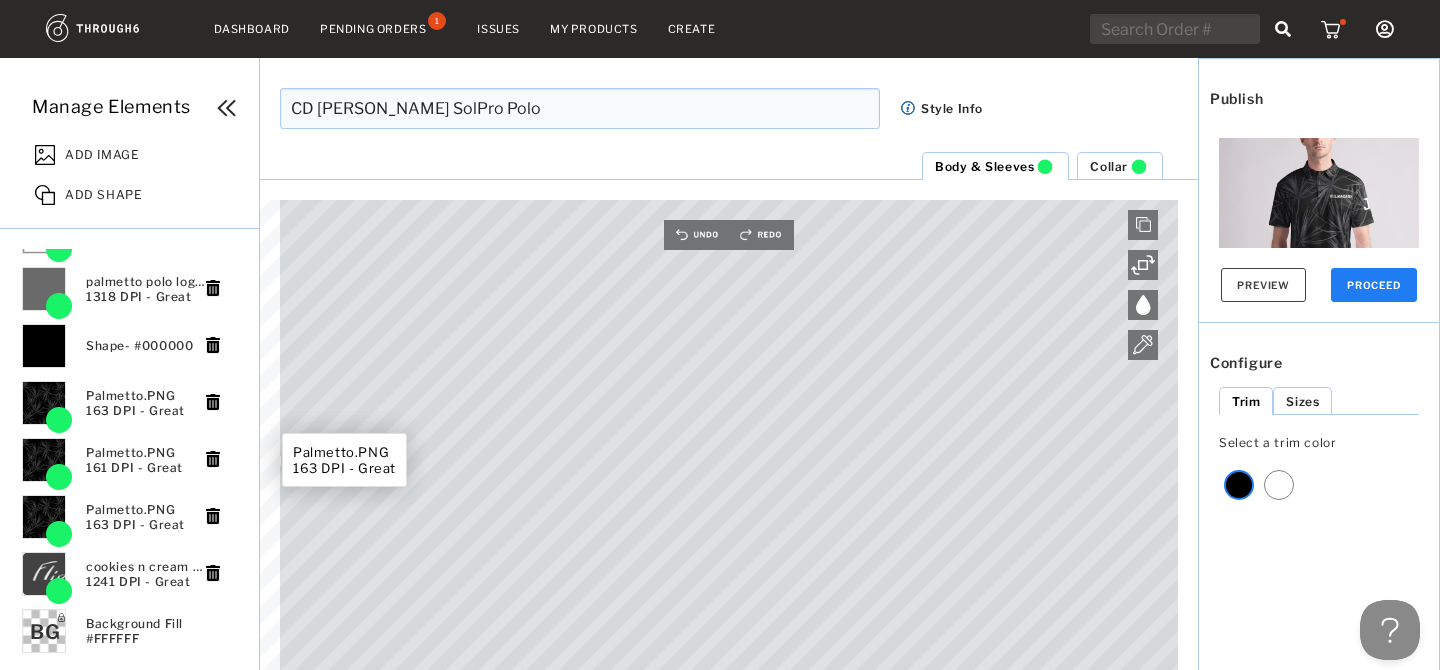 click at bounding box center (213, 459) 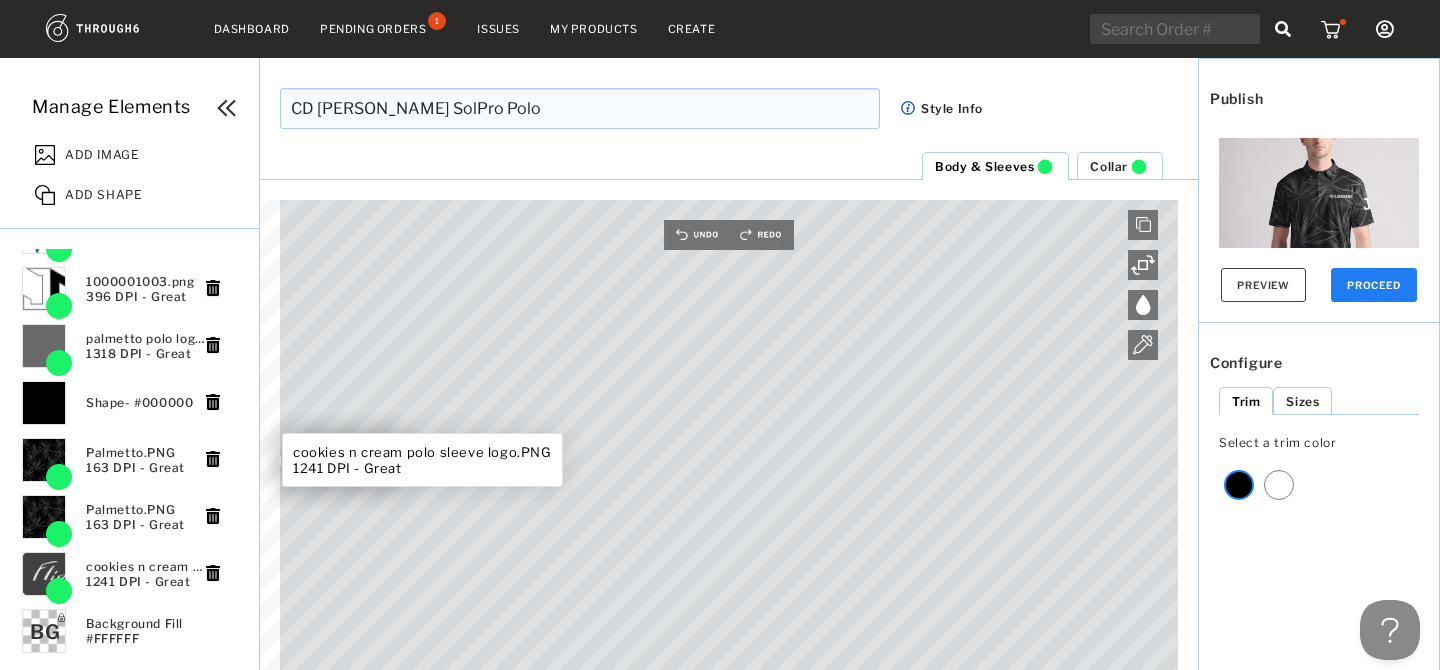 click at bounding box center (213, 459) 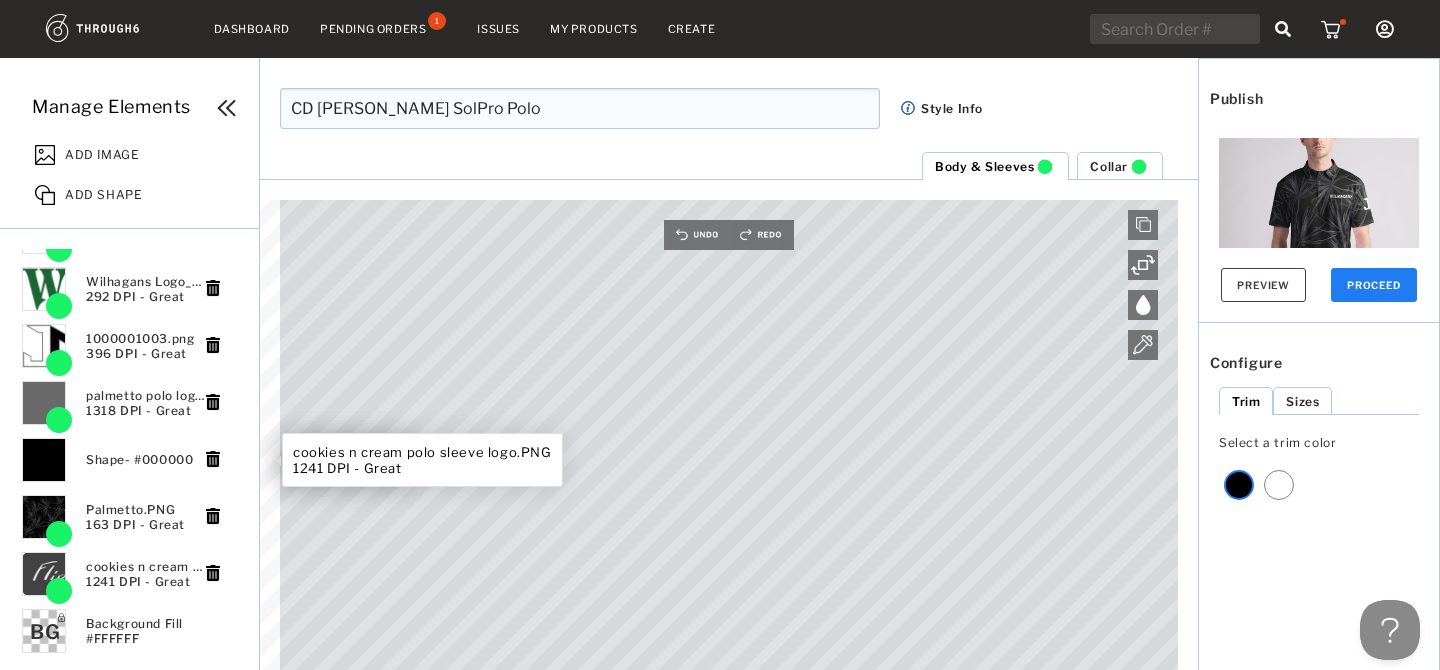 scroll, scrollTop: 274, scrollLeft: 0, axis: vertical 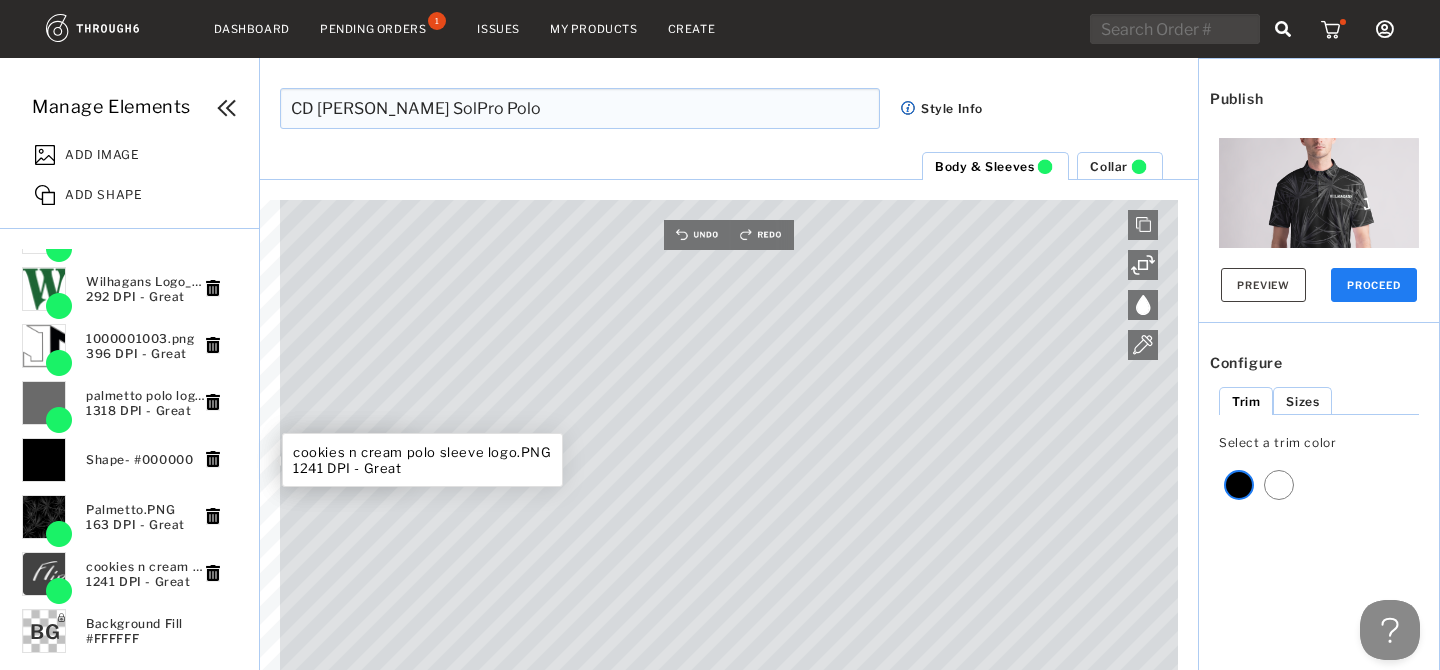 click at bounding box center [213, 516] 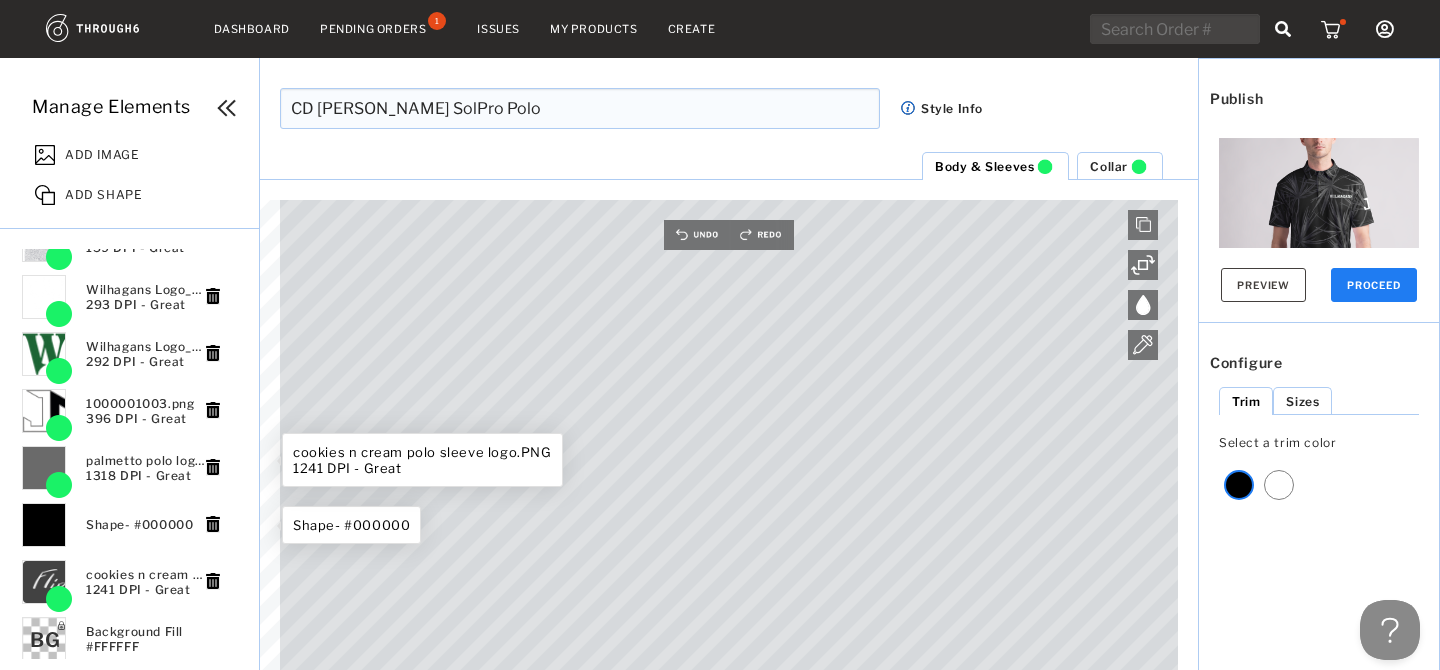 scroll, scrollTop: 0, scrollLeft: 0, axis: both 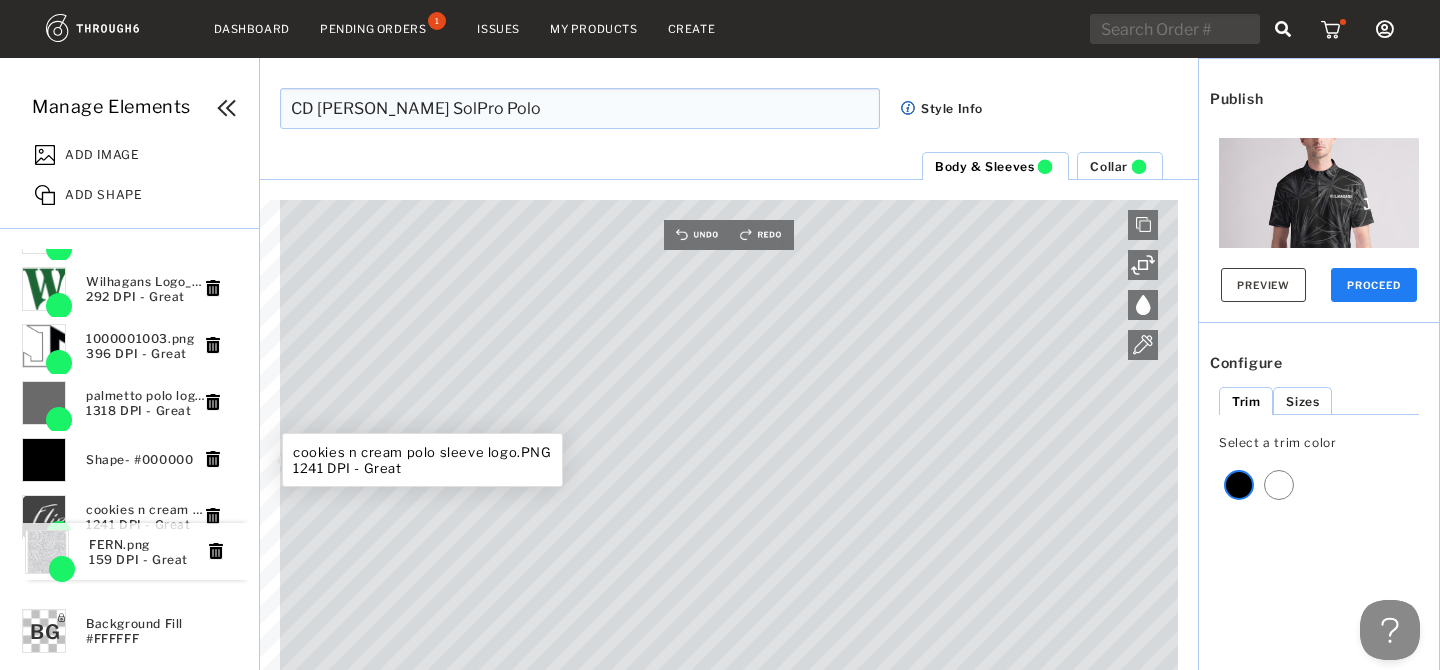 drag, startPoint x: 57, startPoint y: 428, endPoint x: 60, endPoint y: 532, distance: 104.04326 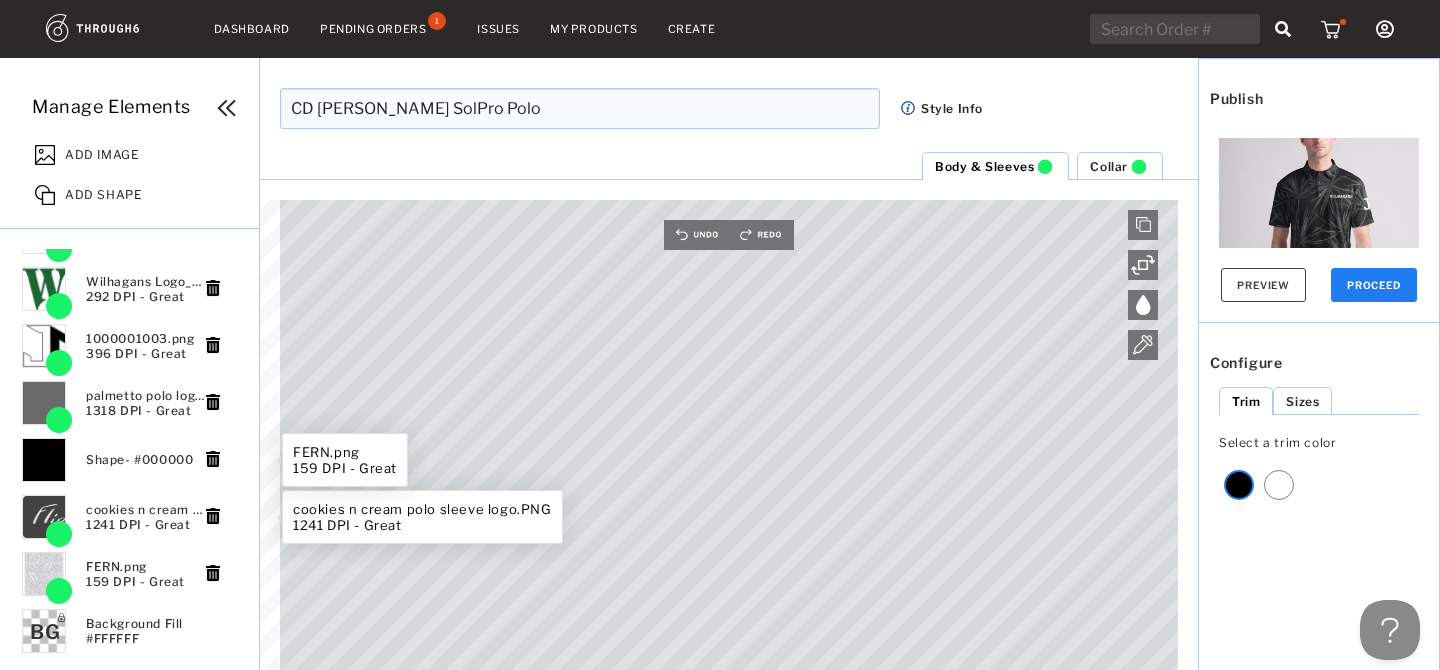 scroll, scrollTop: 0, scrollLeft: 0, axis: both 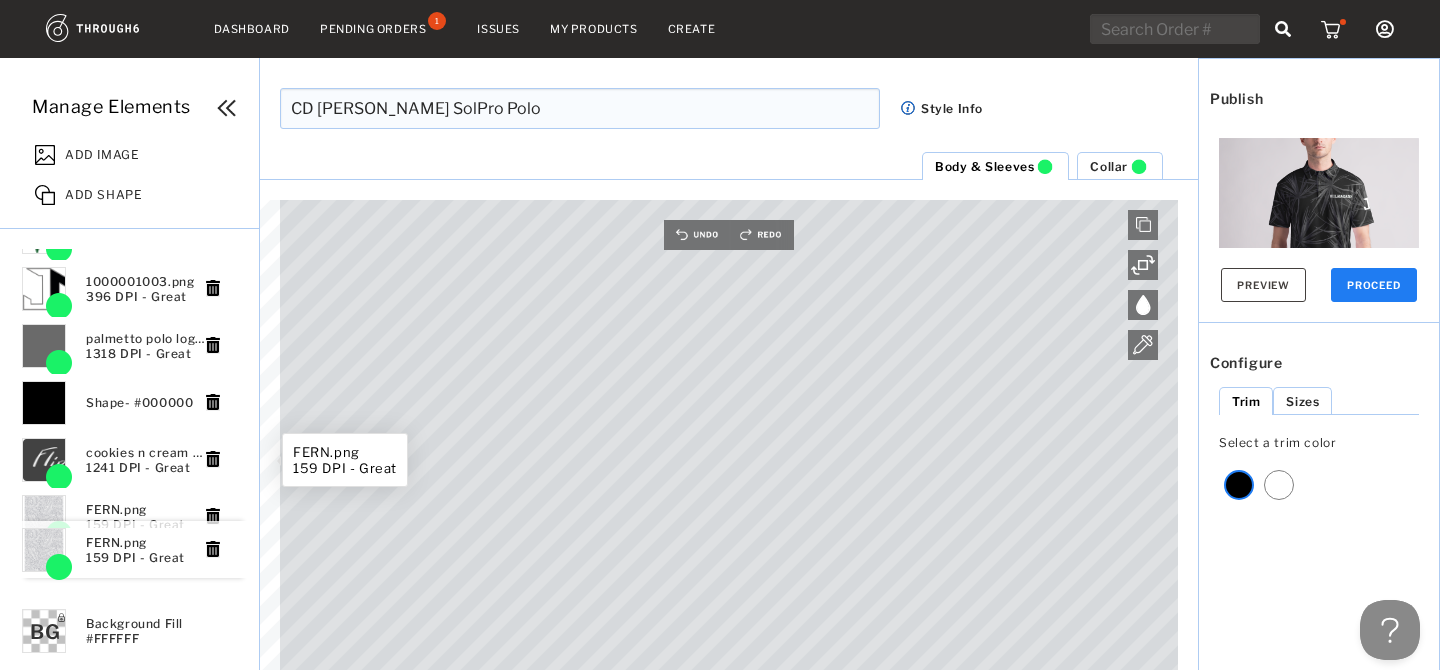 drag, startPoint x: 54, startPoint y: 393, endPoint x: 53, endPoint y: 557, distance: 164.00305 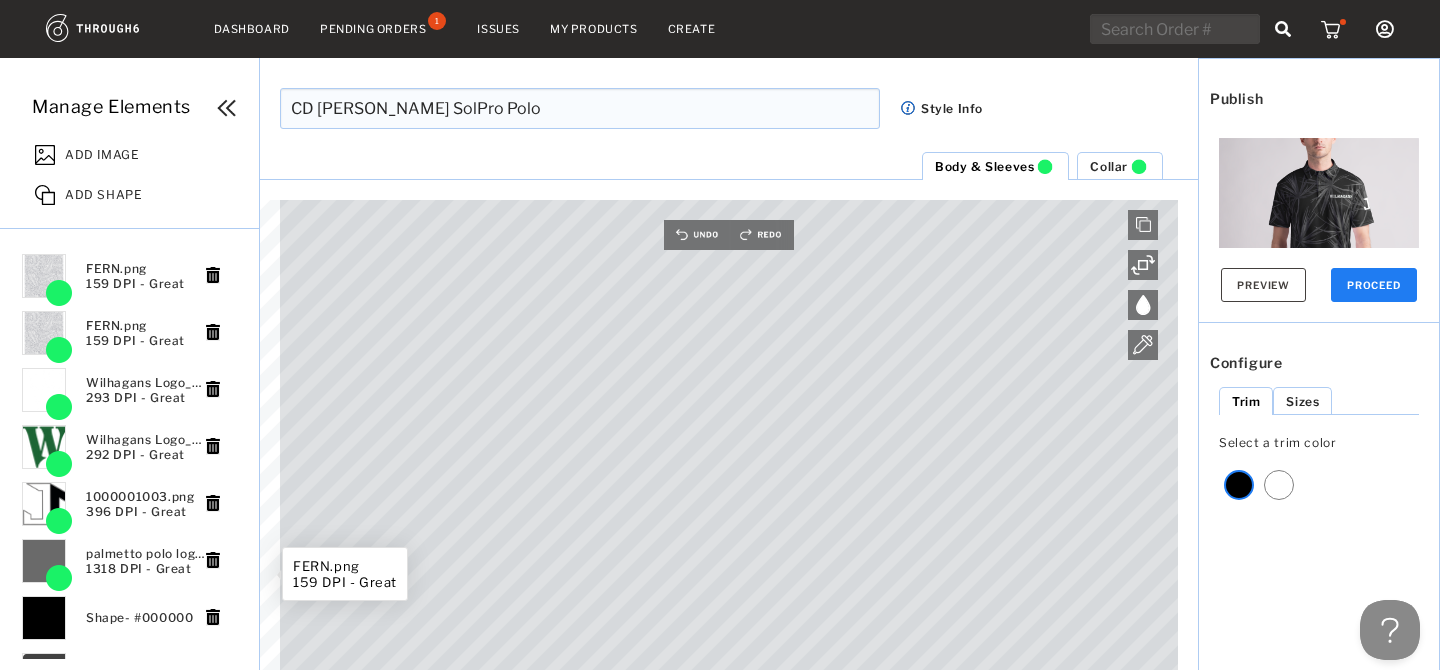 scroll, scrollTop: 0, scrollLeft: 0, axis: both 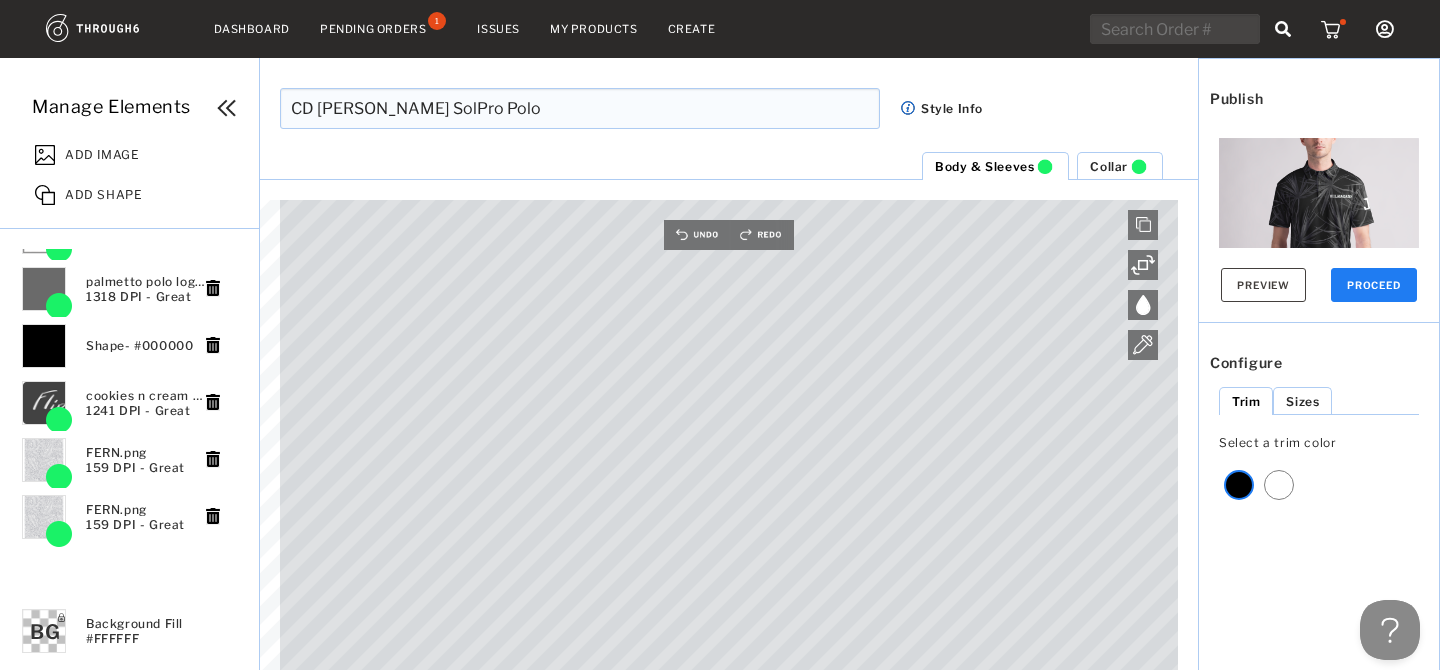 drag, startPoint x: 49, startPoint y: 329, endPoint x: 61, endPoint y: 548, distance: 219.32852 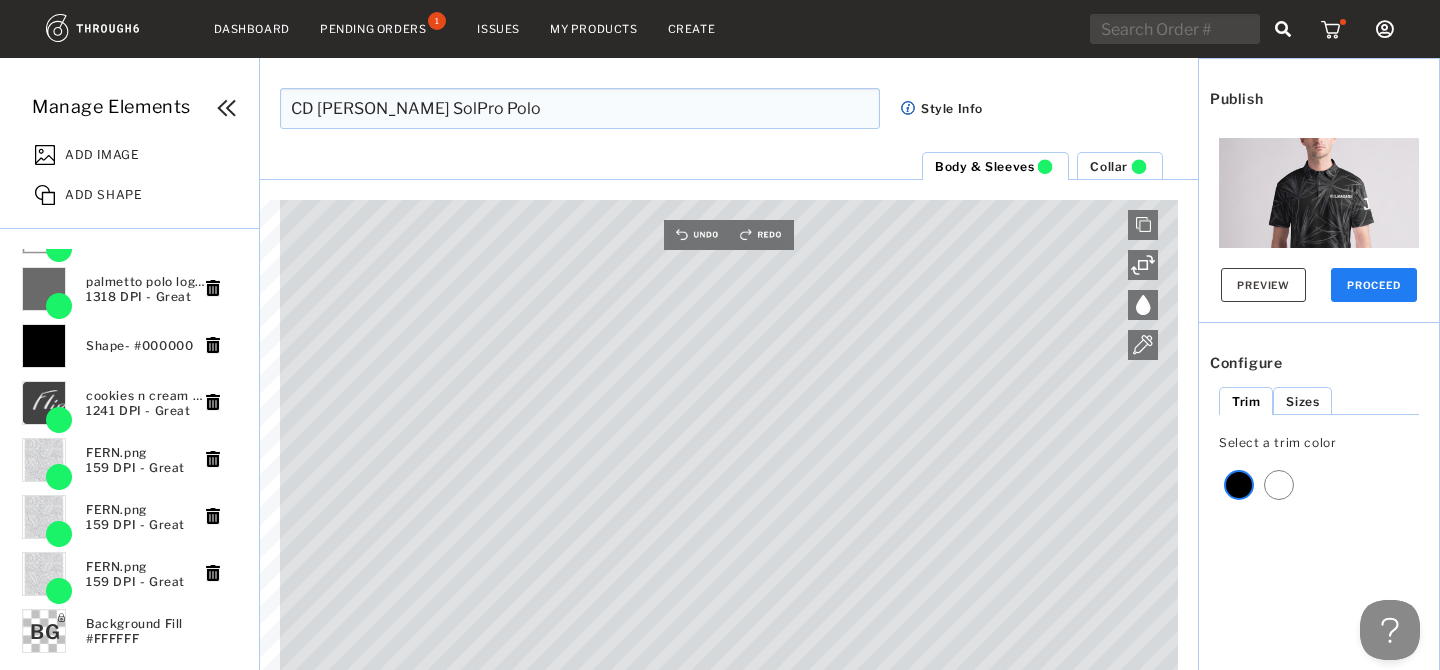 scroll, scrollTop: 0, scrollLeft: 0, axis: both 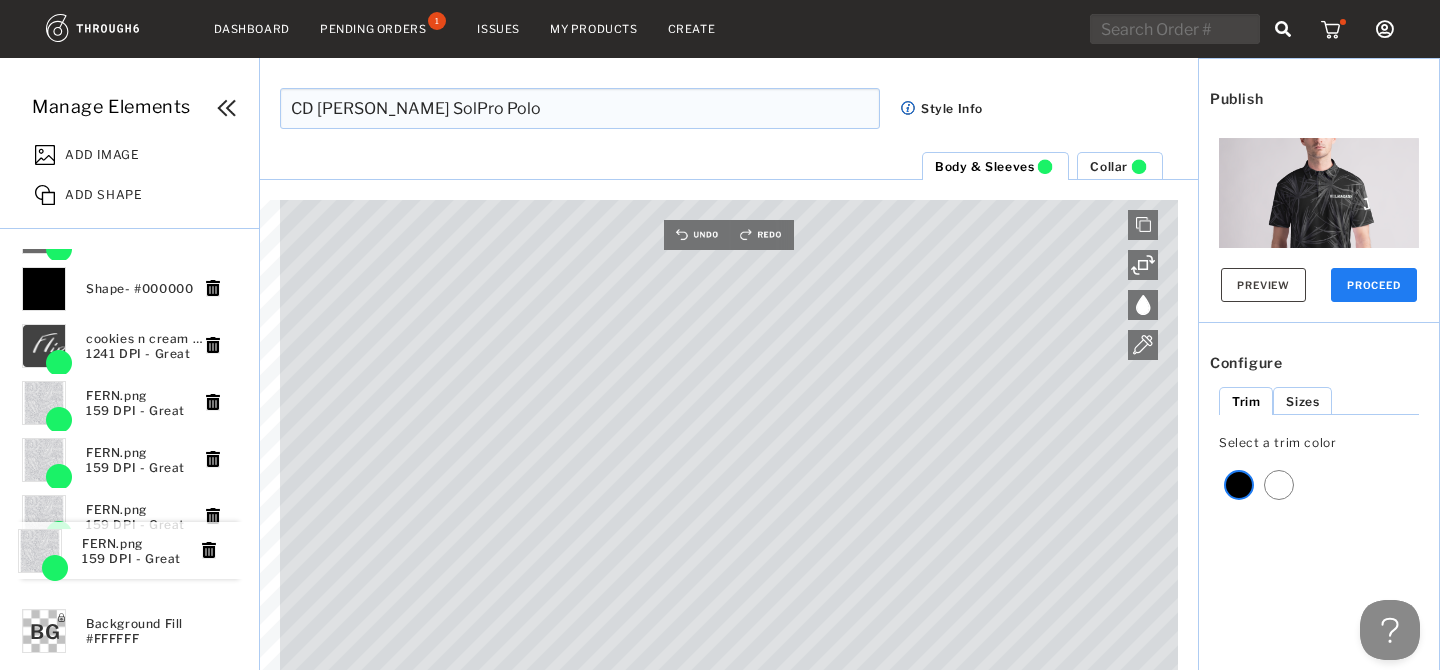 drag, startPoint x: 64, startPoint y: 283, endPoint x: 60, endPoint y: 560, distance: 277.02887 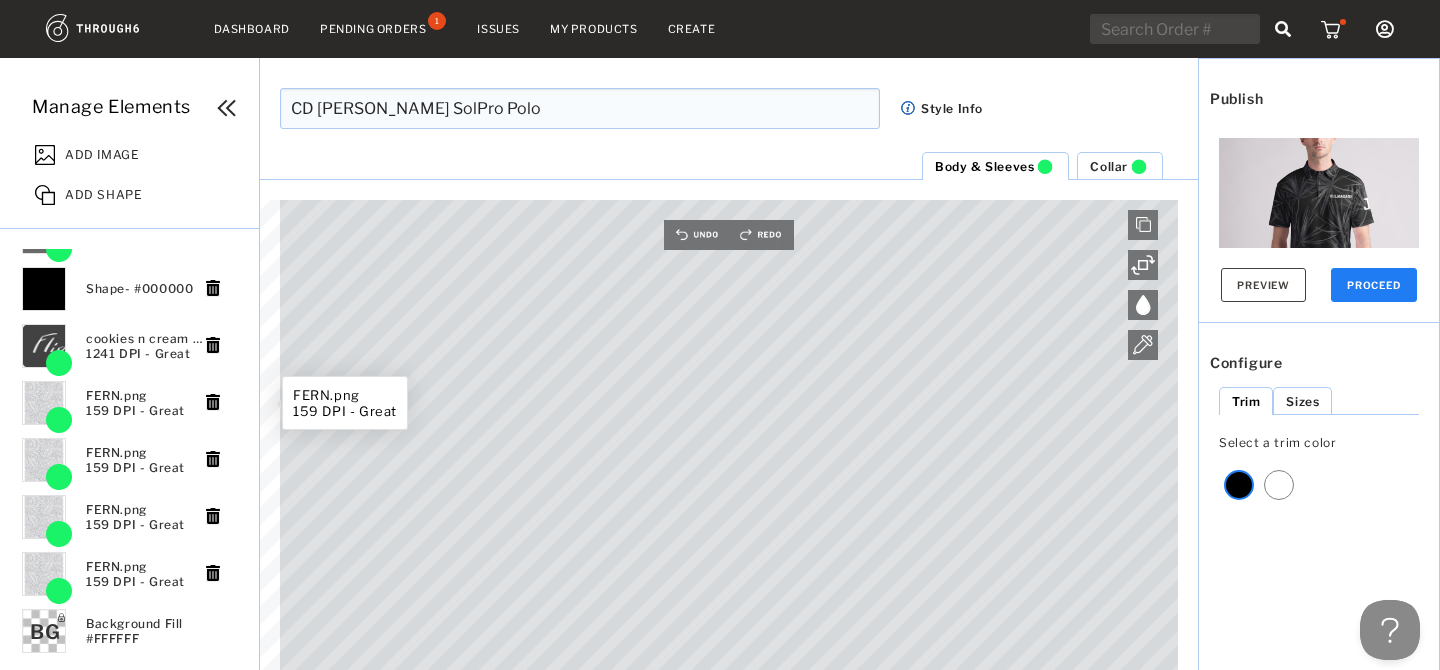 scroll, scrollTop: 0, scrollLeft: 0, axis: both 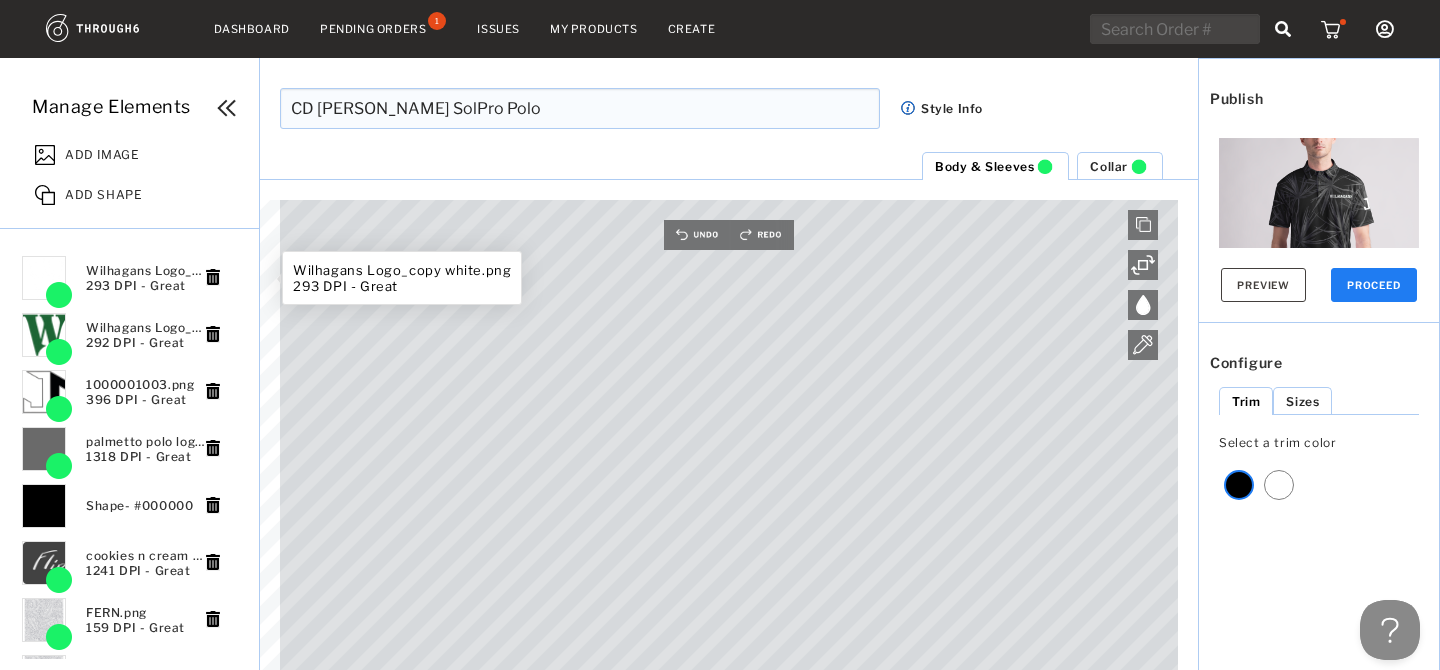 click on "Wilhagans Logo_copy white.png   293   DPI -   Great" at bounding box center [131, 278] 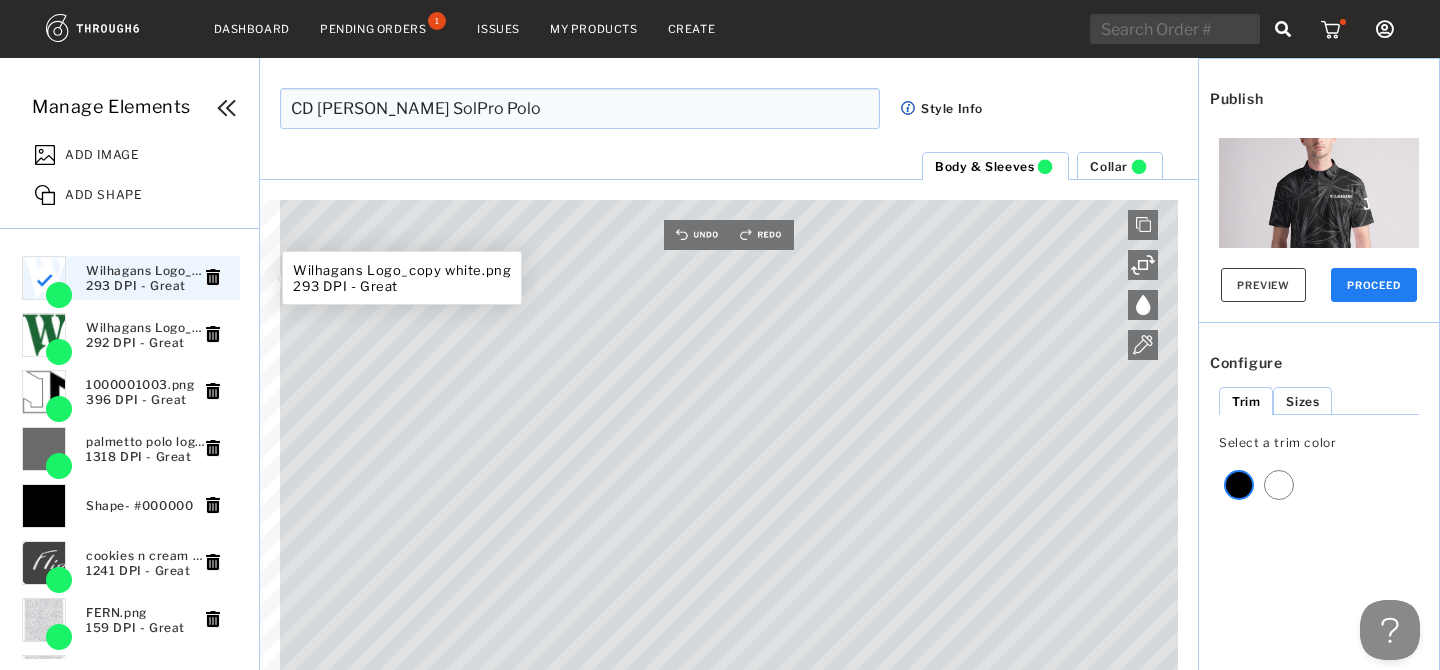 click at bounding box center [213, 277] 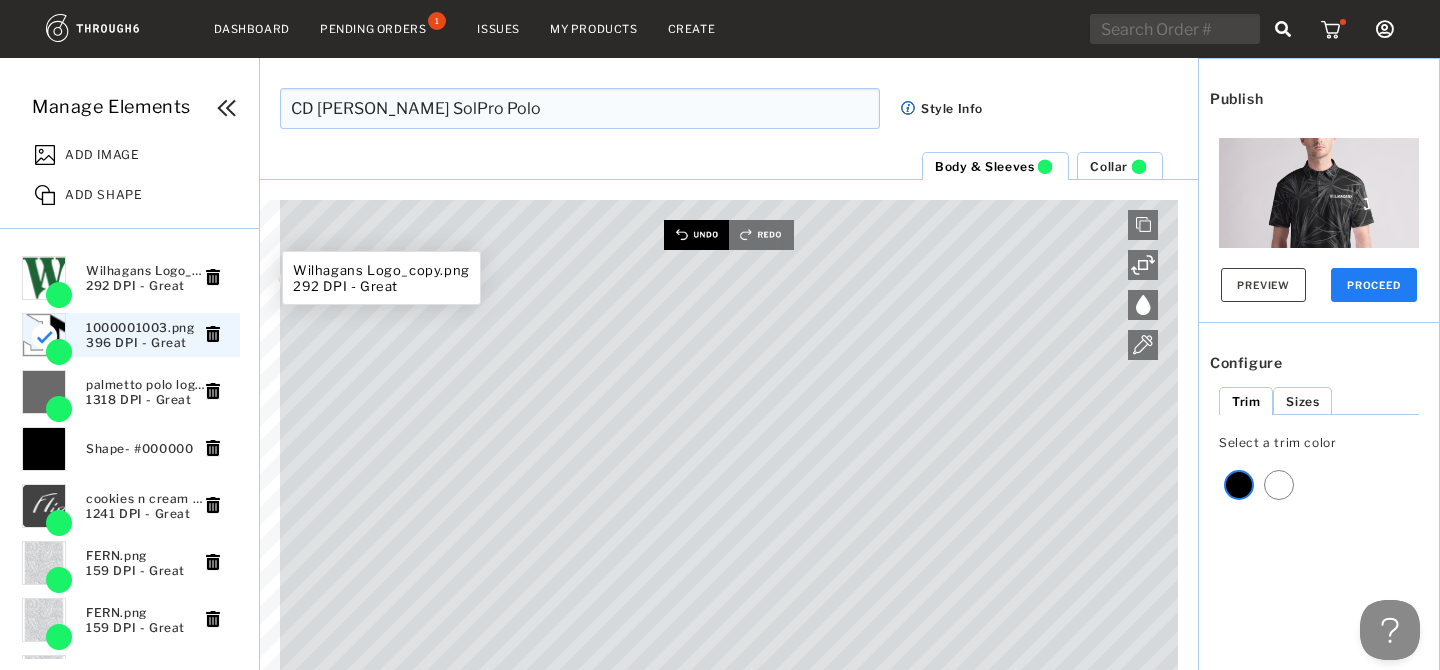click at bounding box center (696, 235) 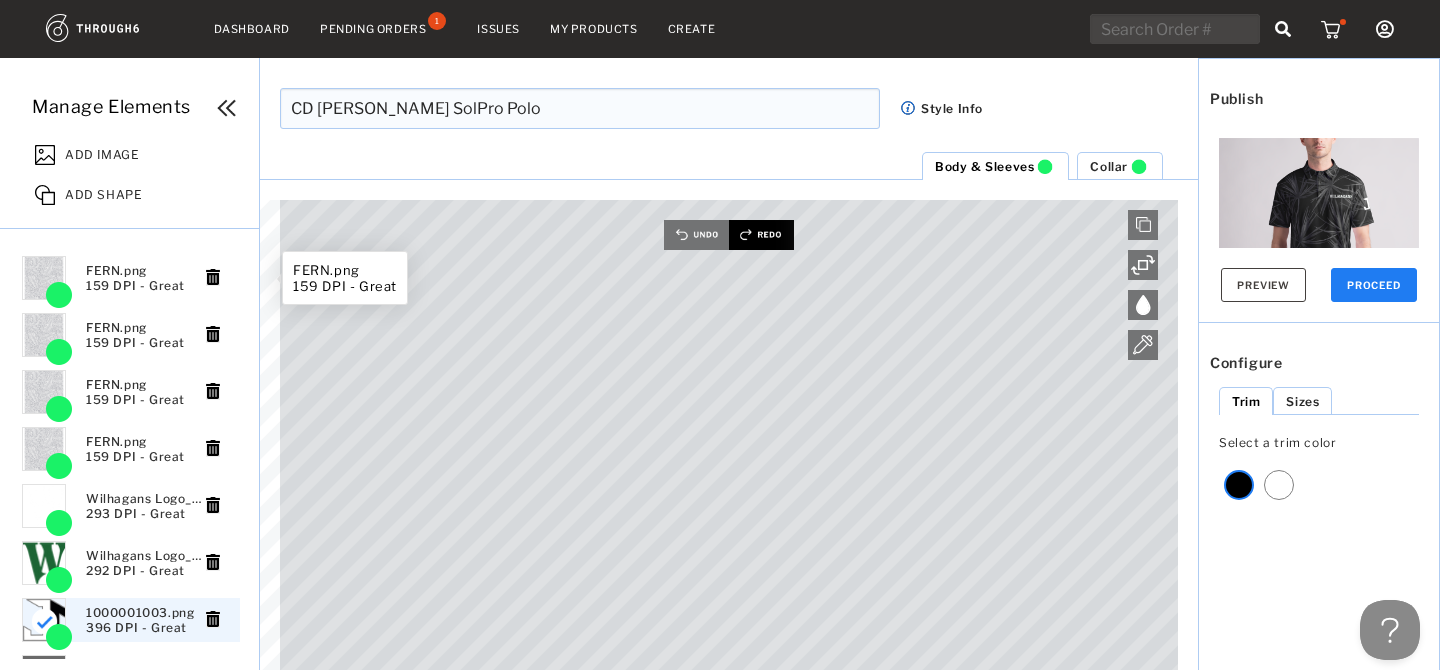 click at bounding box center (763, 235) 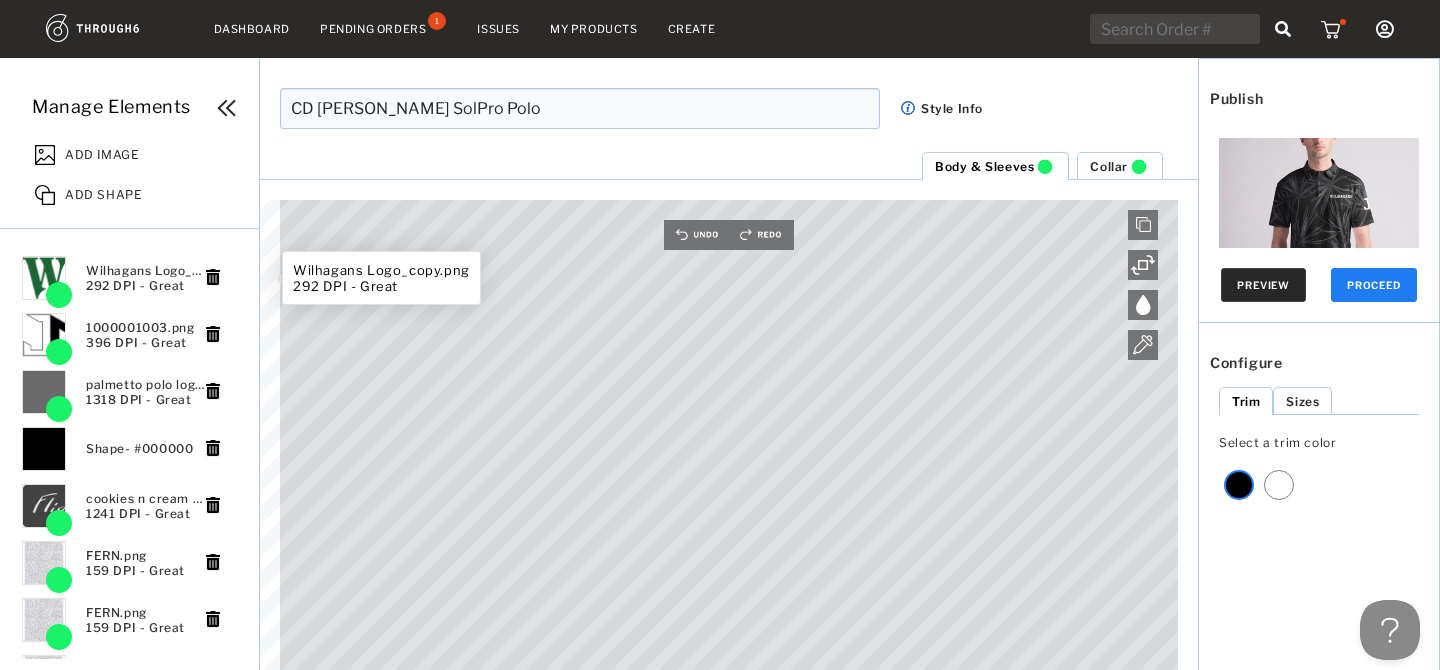 click on "Preview" at bounding box center (1263, 285) 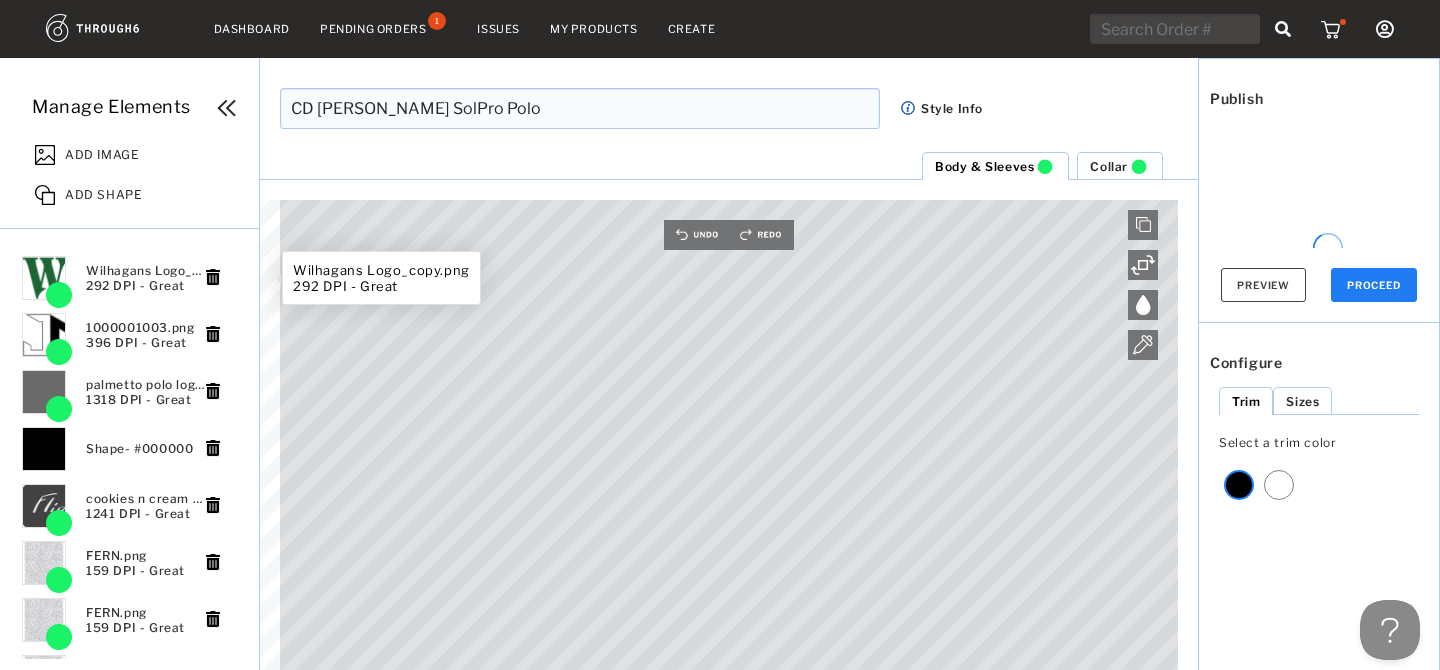 click at bounding box center [1279, 485] 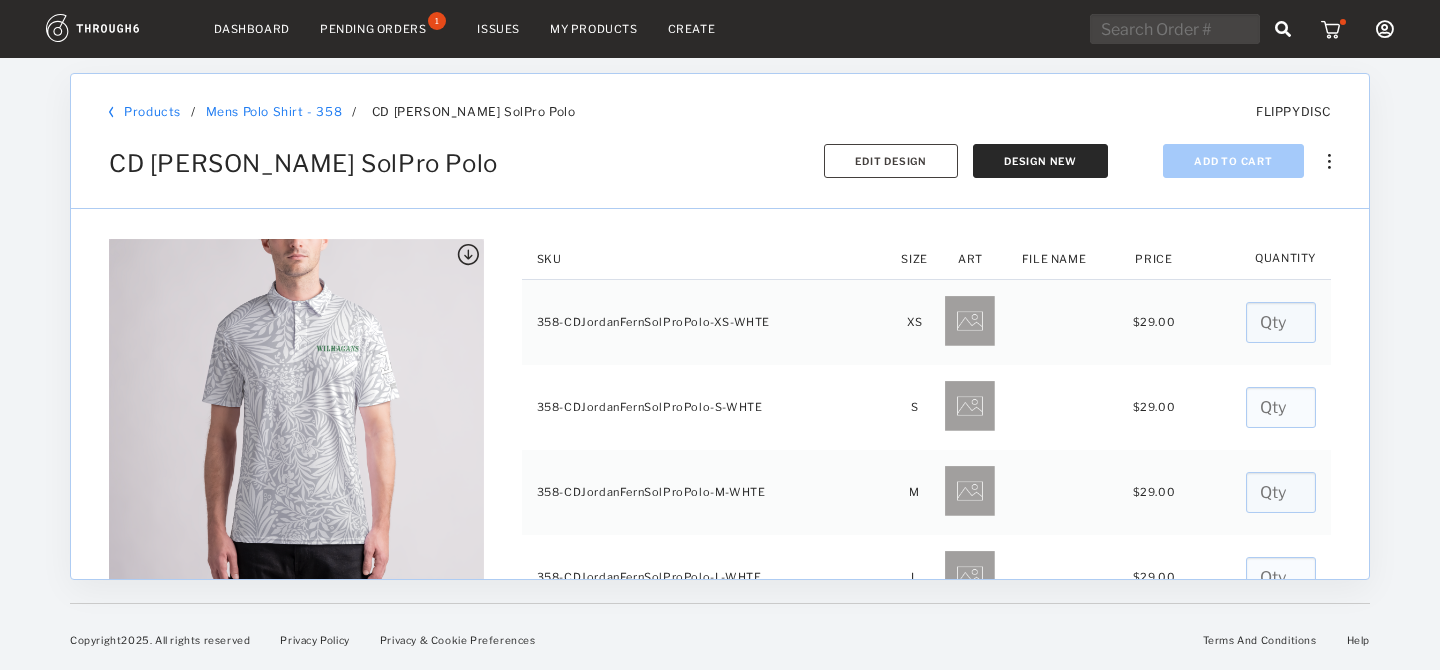scroll, scrollTop: 0, scrollLeft: 0, axis: both 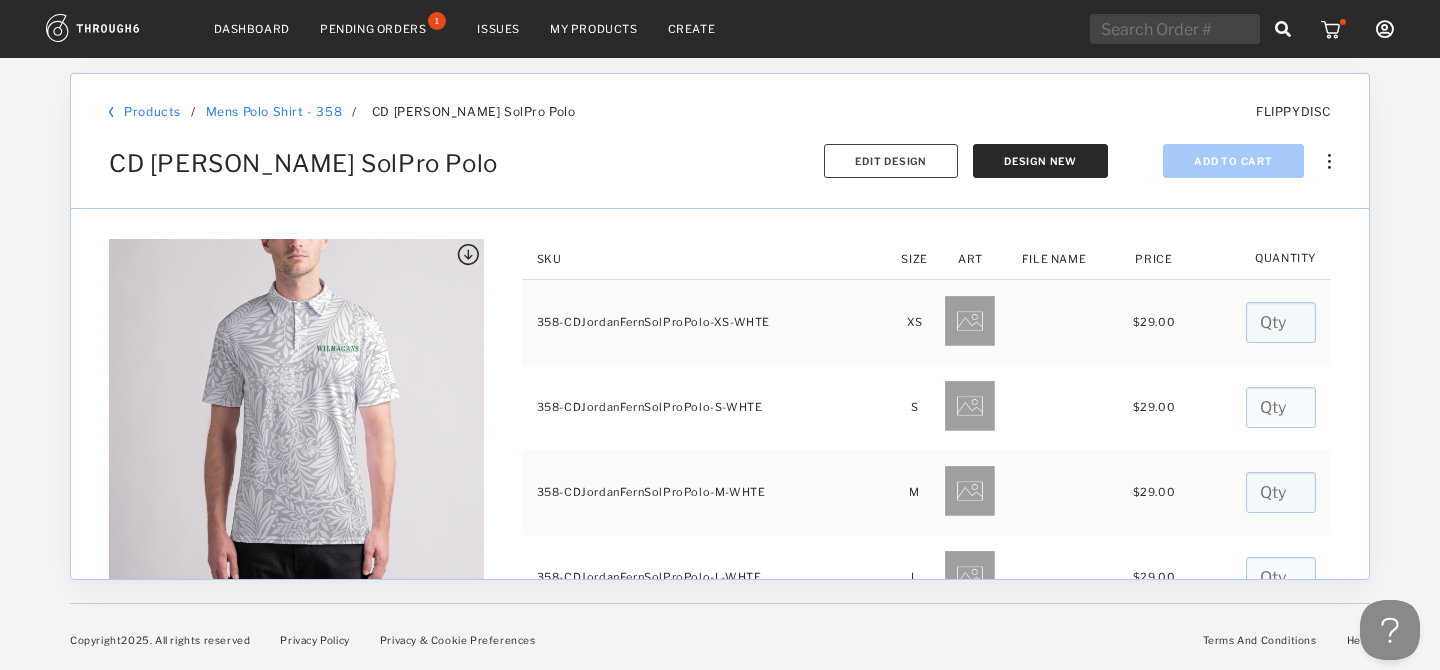 click on "Products /  Mens Polo Shirt - 358  Mens Polo Shirt - 358 / CD Jordan Fern SolPro Polo FLIPPYDISC CD Jordan Fern SolPro Polo Sync to  Shopify Export SKUs Copy Product Delete Add To Cart Design New Edit Design" at bounding box center (720, 141) 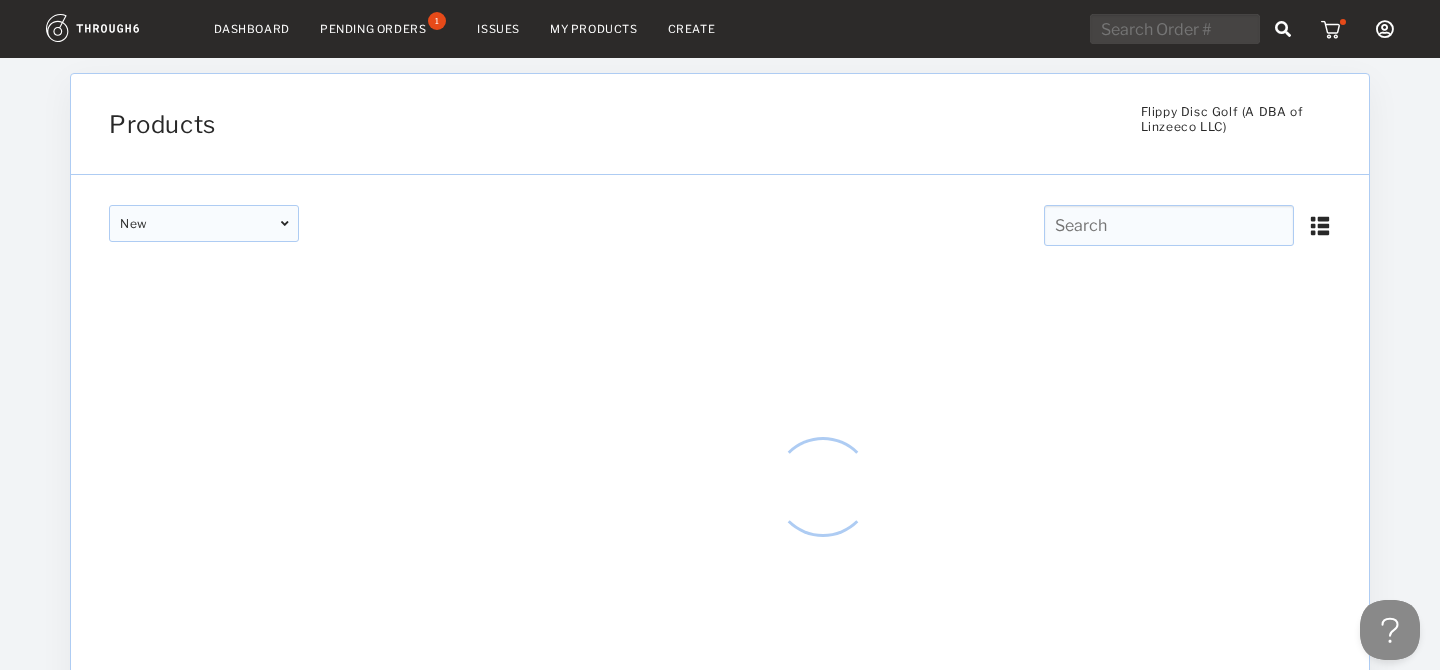 scroll, scrollTop: 0, scrollLeft: 0, axis: both 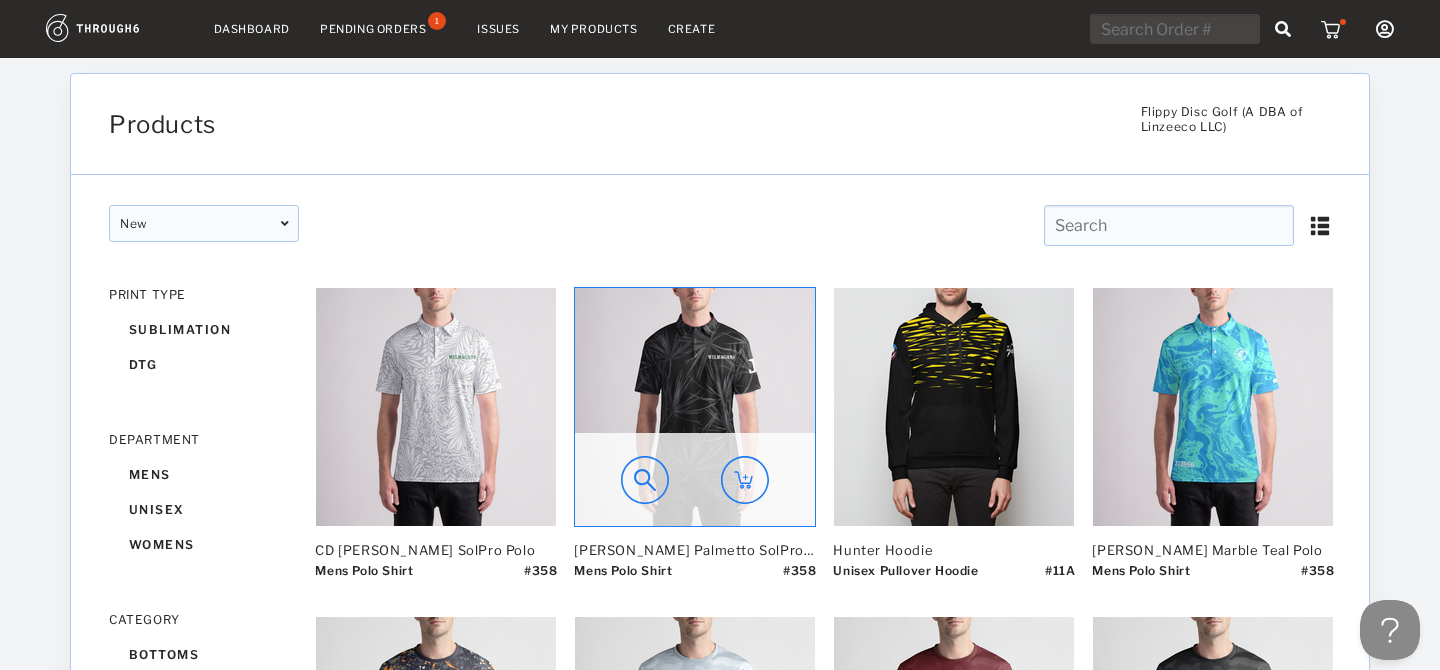 click at bounding box center (695, 407) 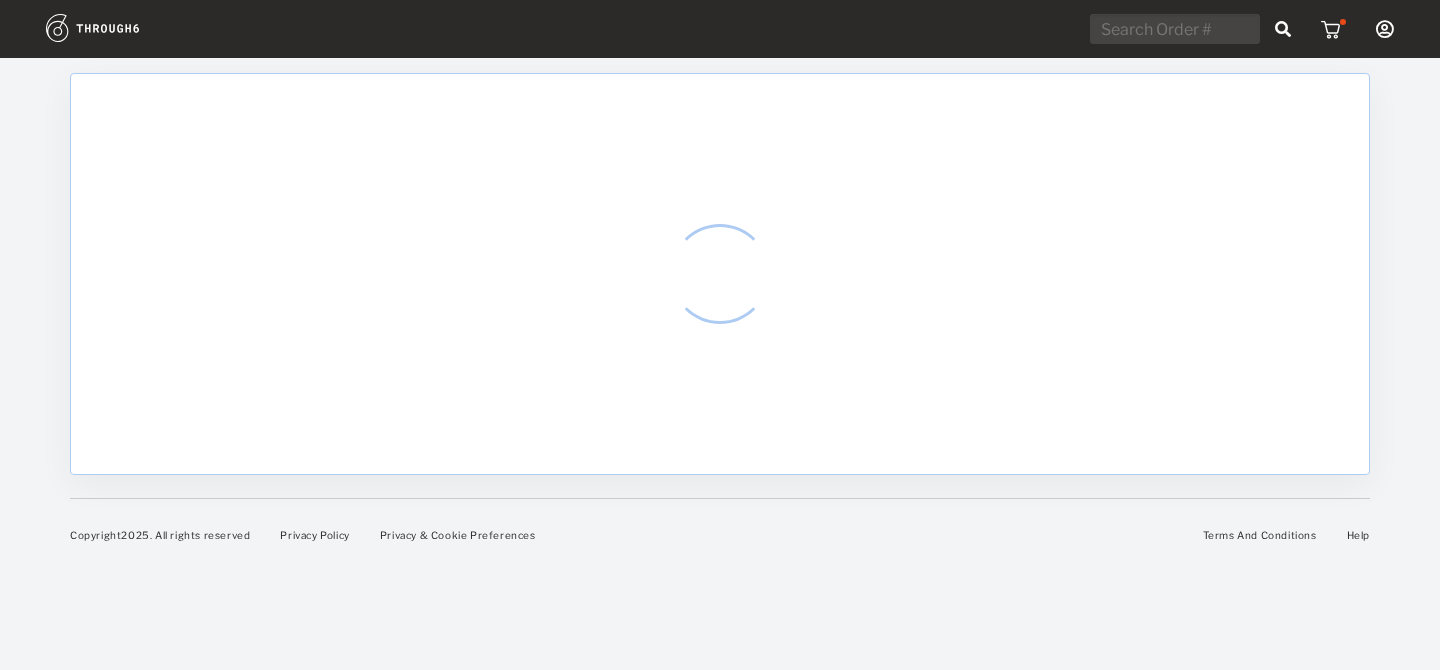 scroll, scrollTop: 0, scrollLeft: 0, axis: both 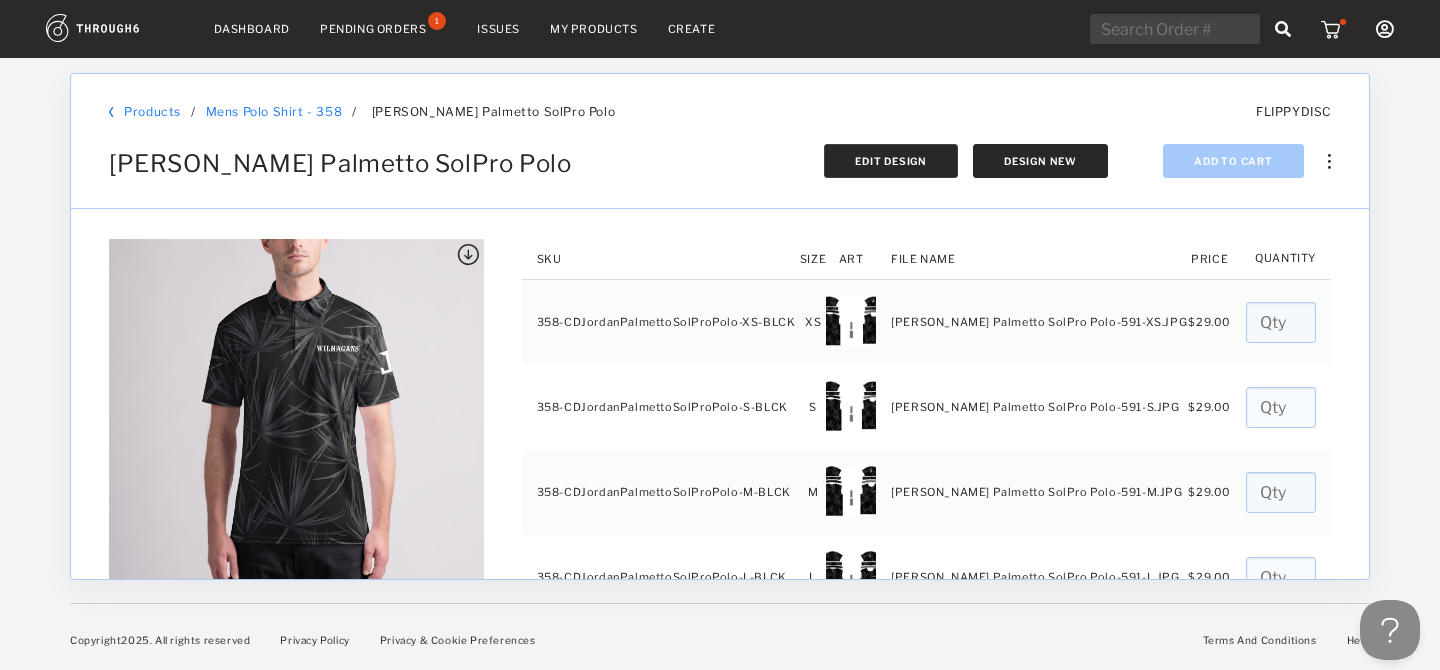 click on "Edit Design" at bounding box center (891, 161) 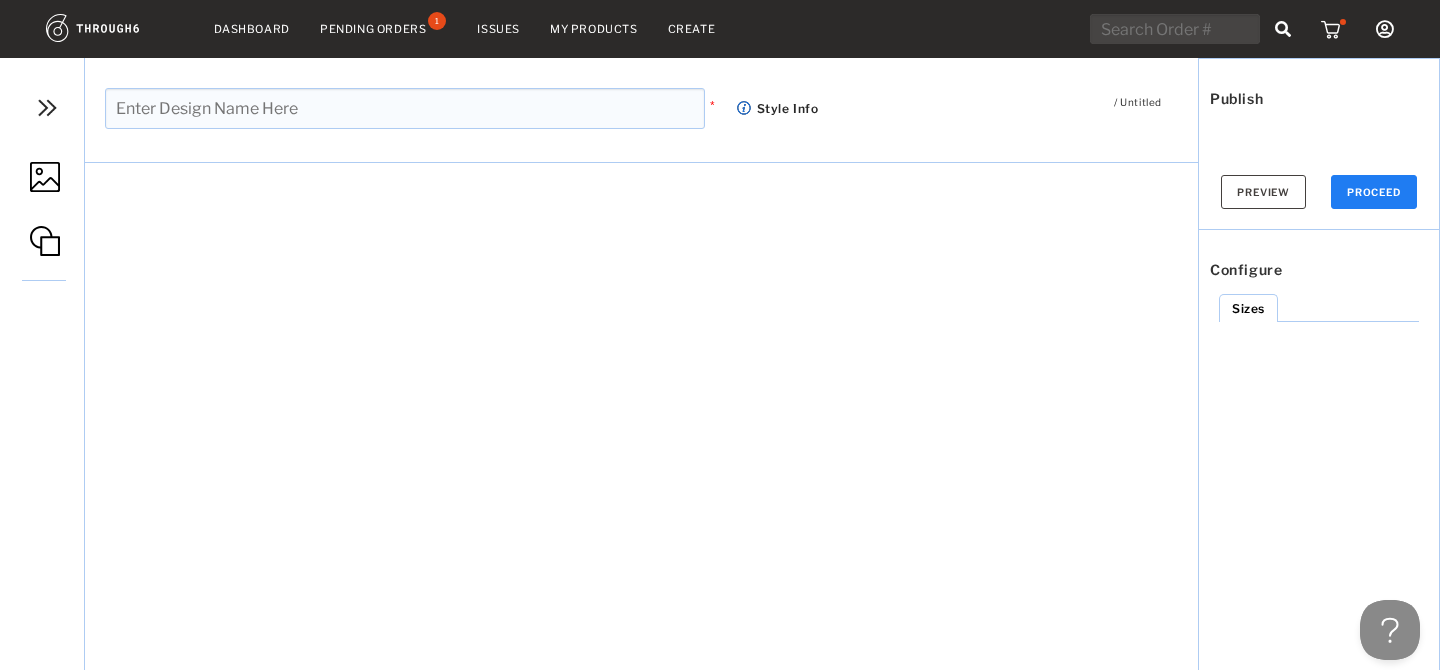 scroll, scrollTop: 0, scrollLeft: 0, axis: both 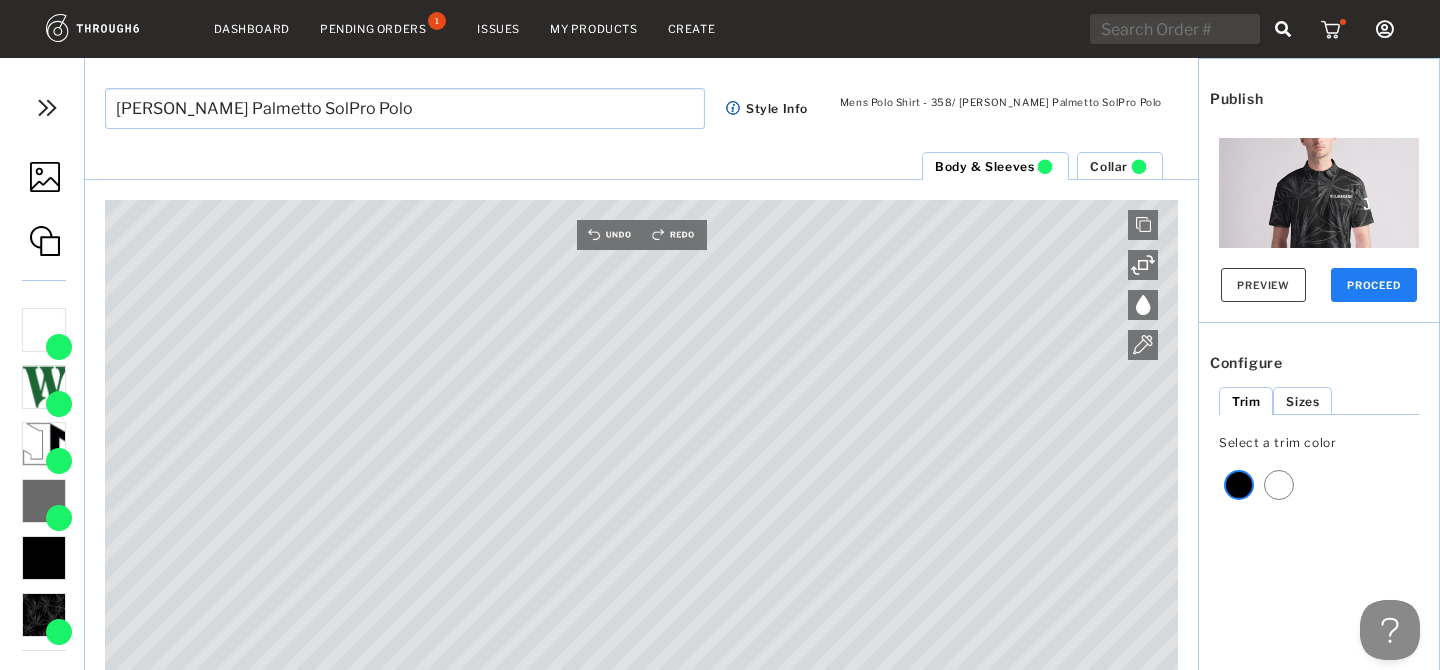click on "PROCEED" at bounding box center [1374, 285] 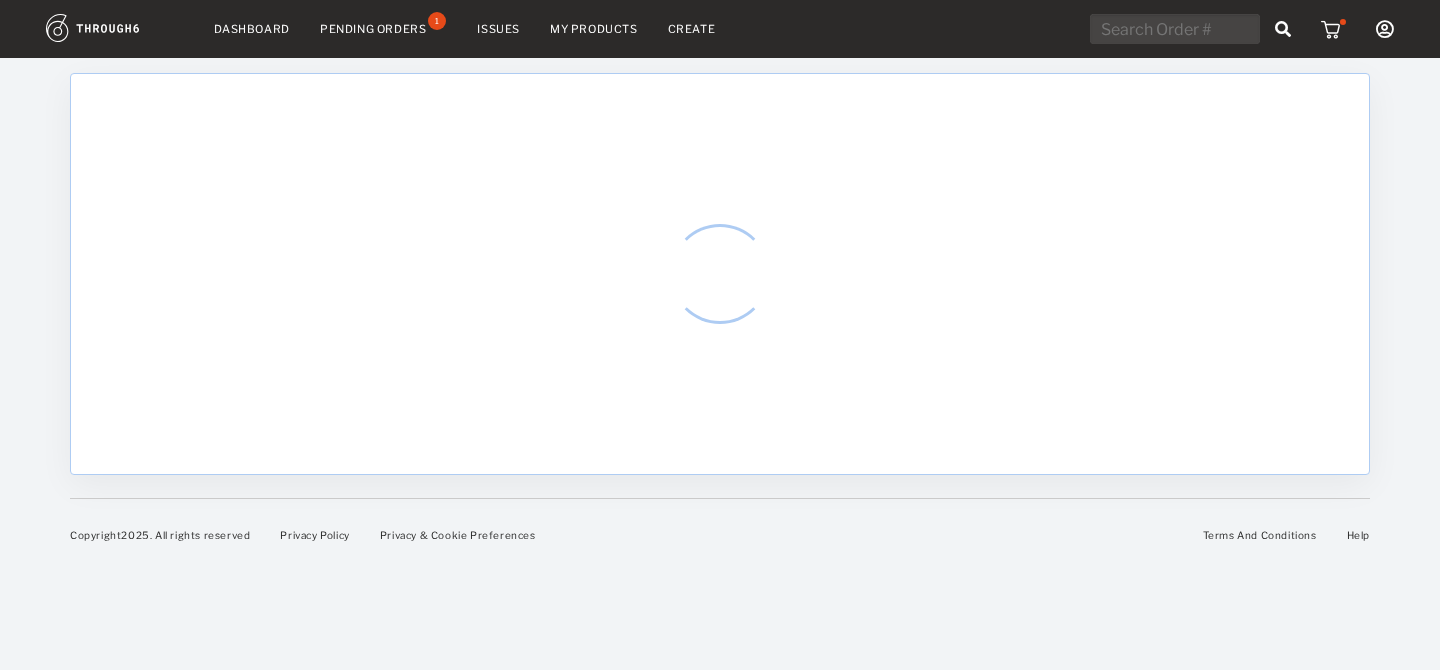 scroll, scrollTop: 0, scrollLeft: 0, axis: both 